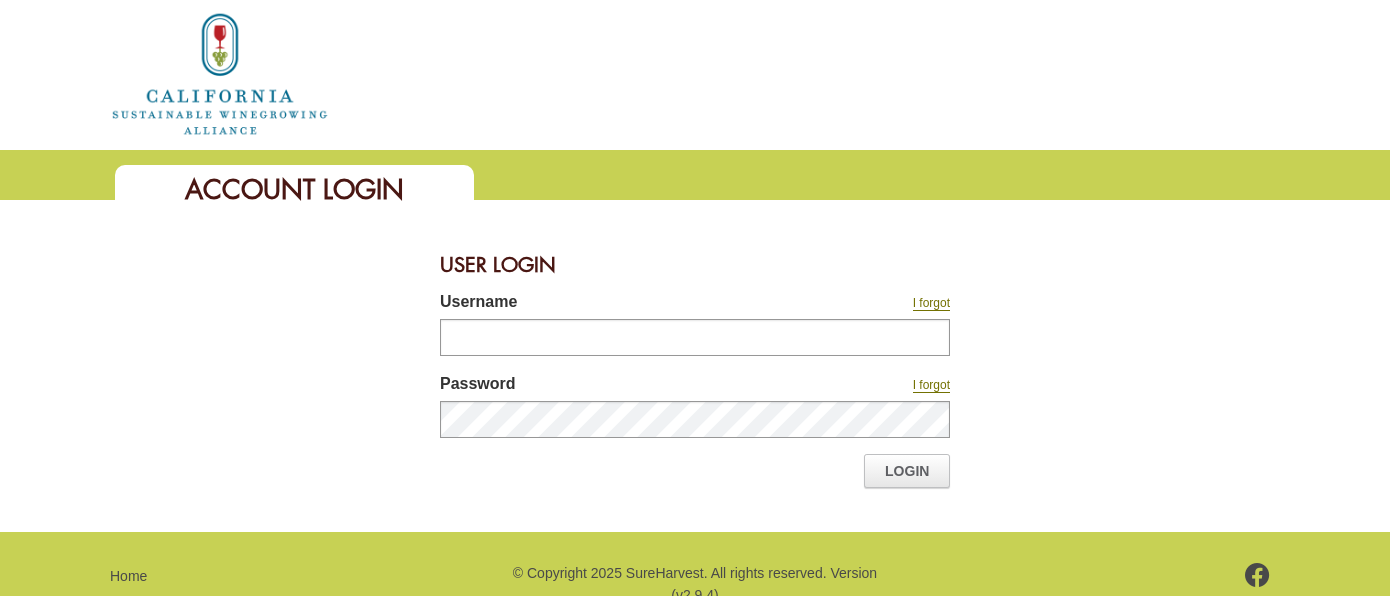 scroll, scrollTop: 0, scrollLeft: 0, axis: both 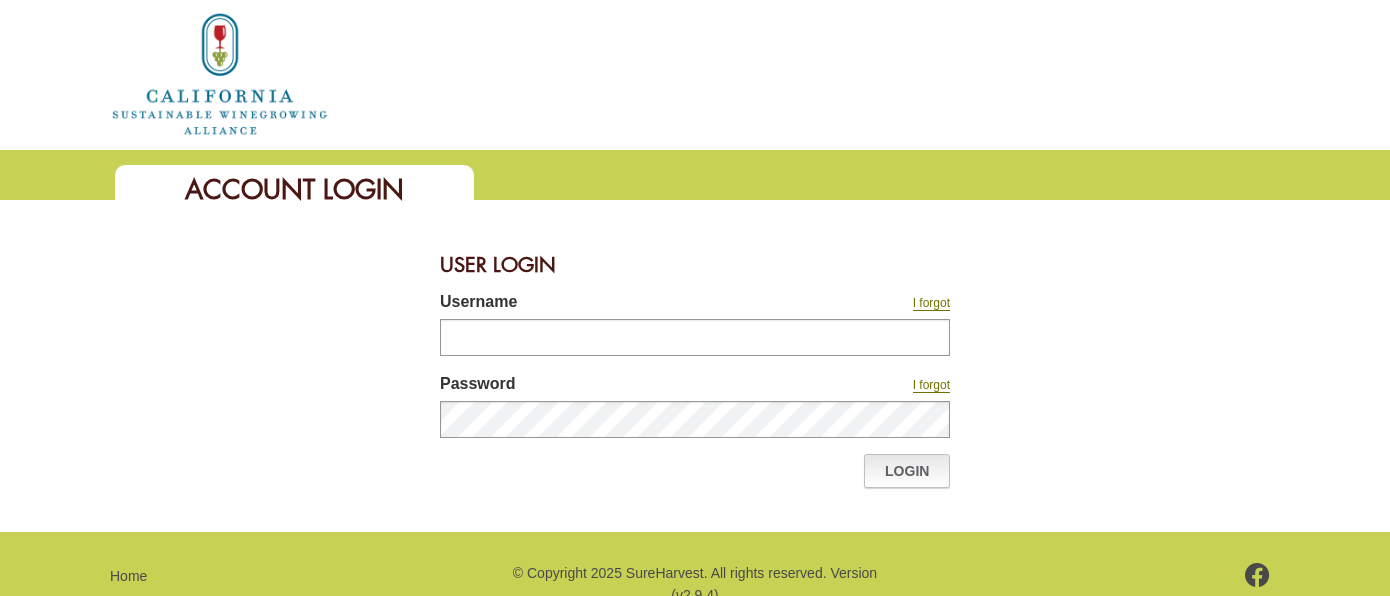 type on "**********" 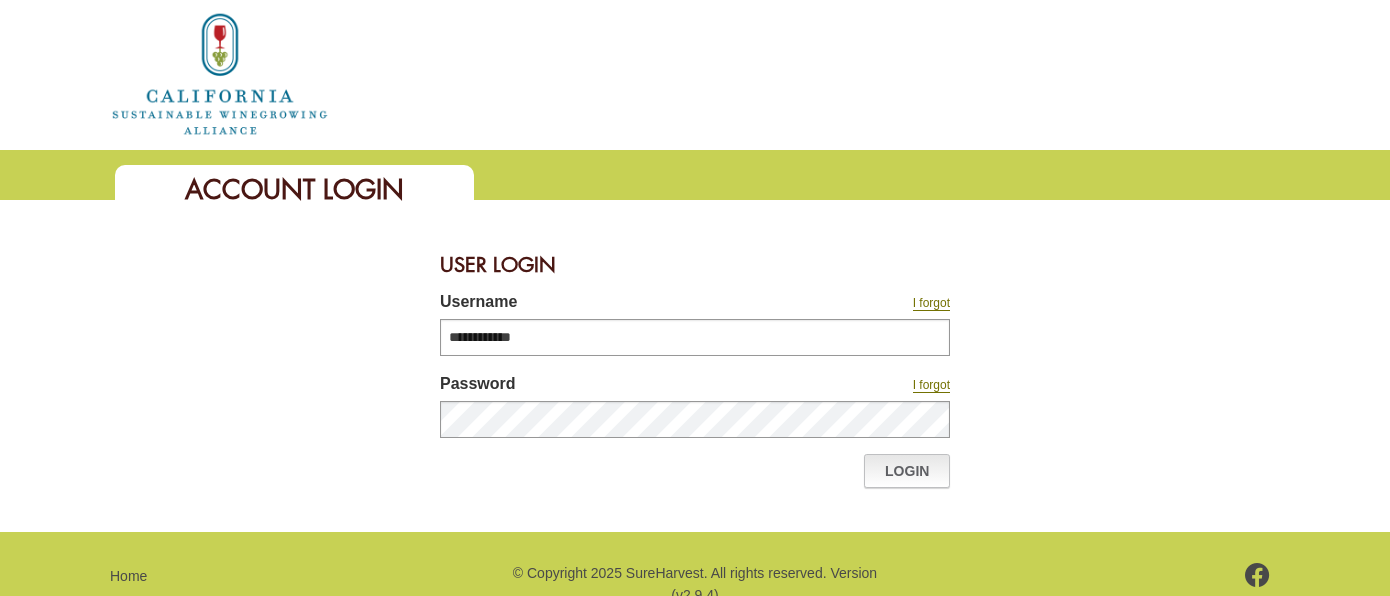 click on "Login" at bounding box center [907, 471] 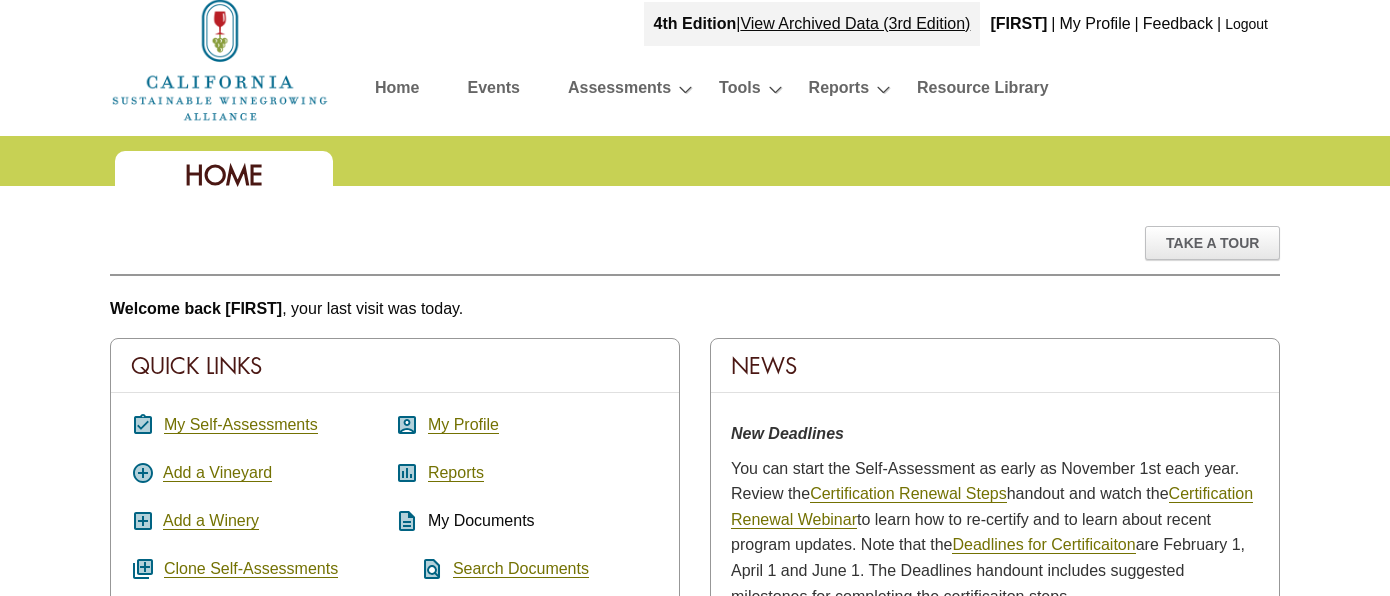 scroll, scrollTop: 0, scrollLeft: 0, axis: both 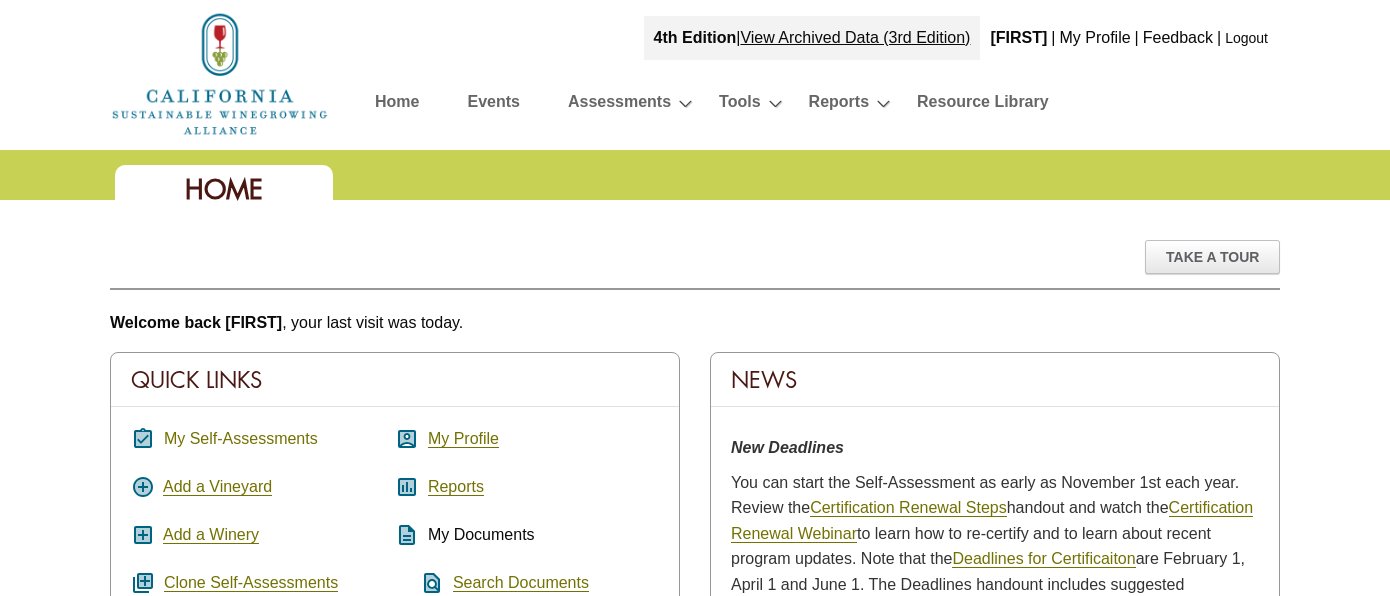 click on "My Self-Assessments" at bounding box center (241, 439) 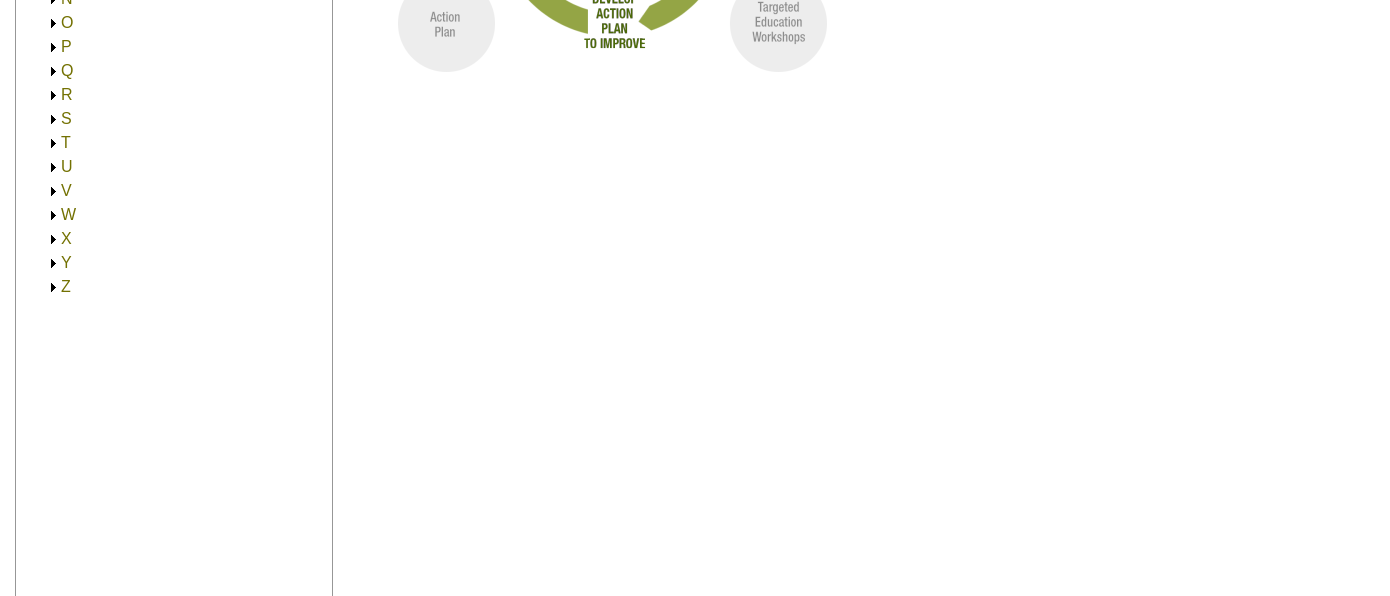 scroll, scrollTop: 600, scrollLeft: 0, axis: vertical 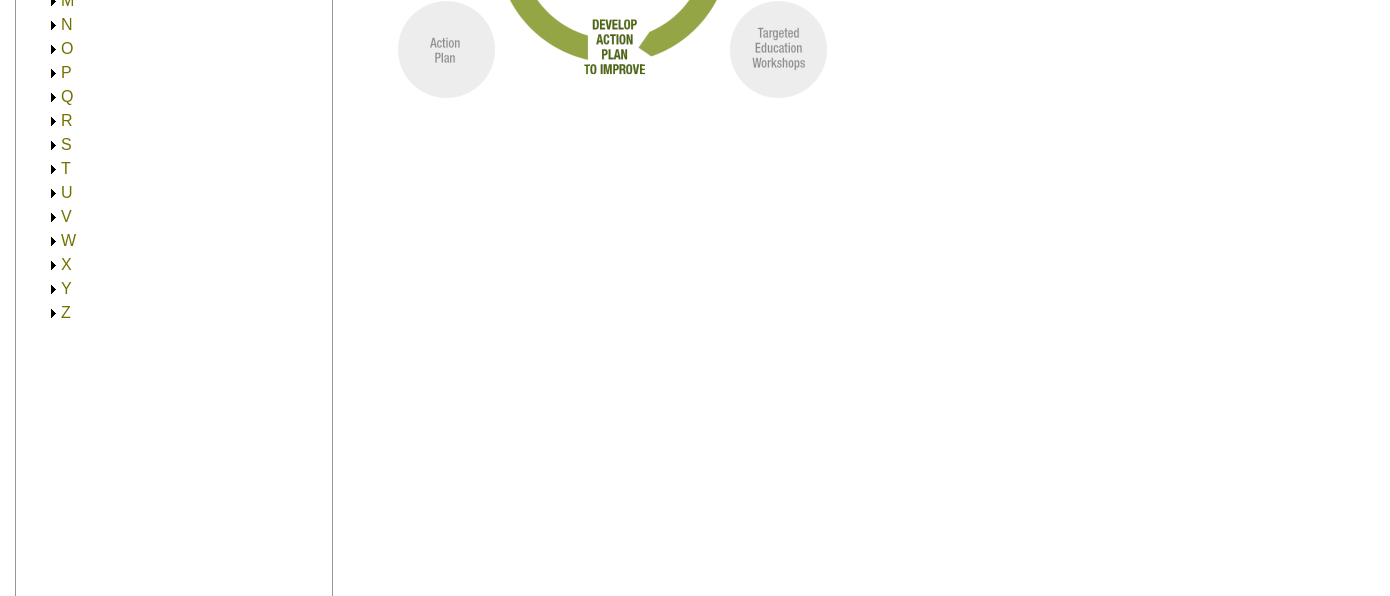 click on "P" 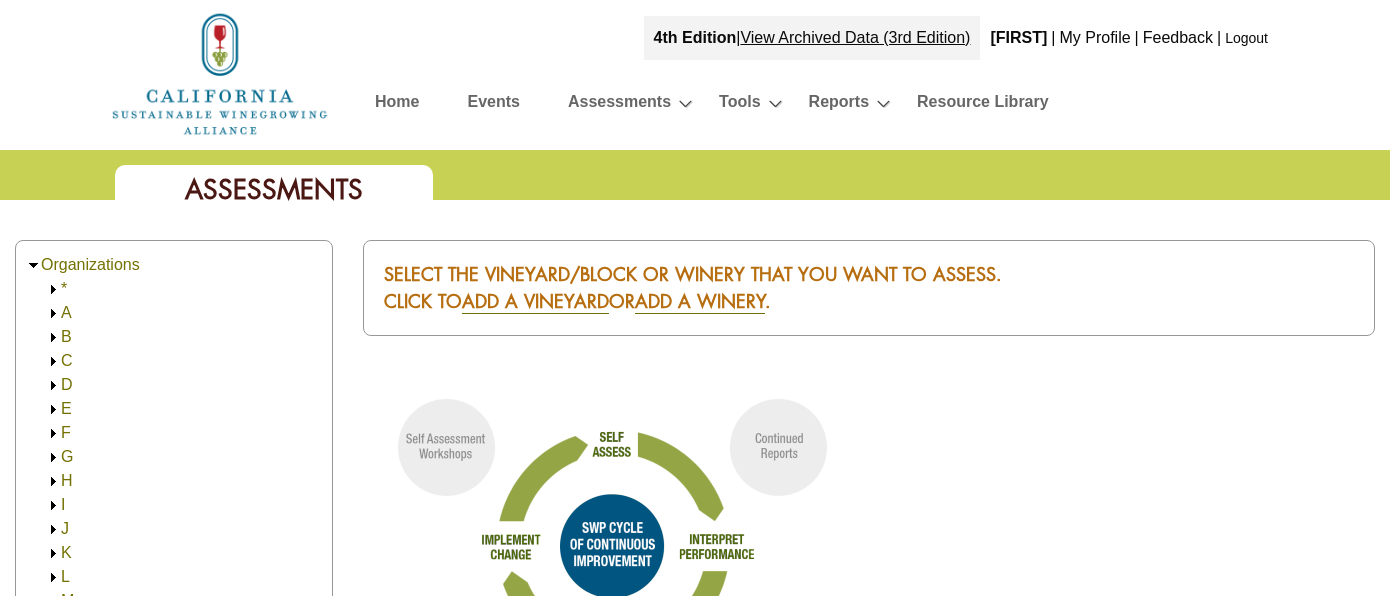 scroll, scrollTop: 600, scrollLeft: 0, axis: vertical 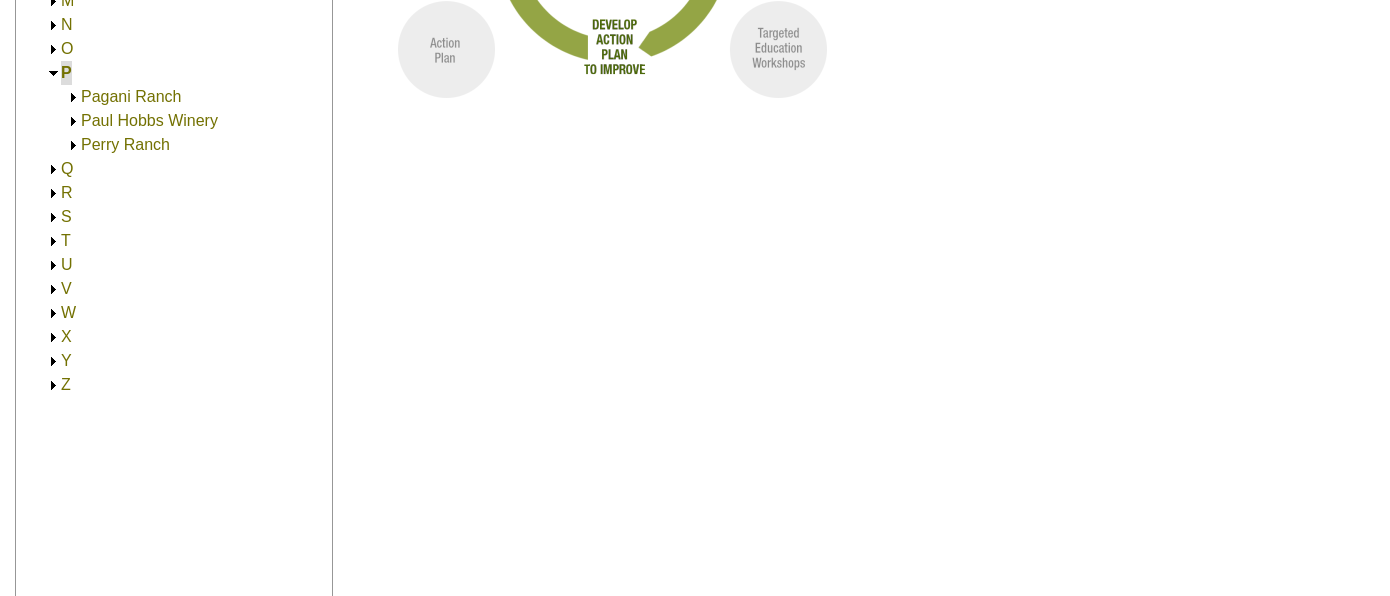 click on "Paul Hobbs Winery" 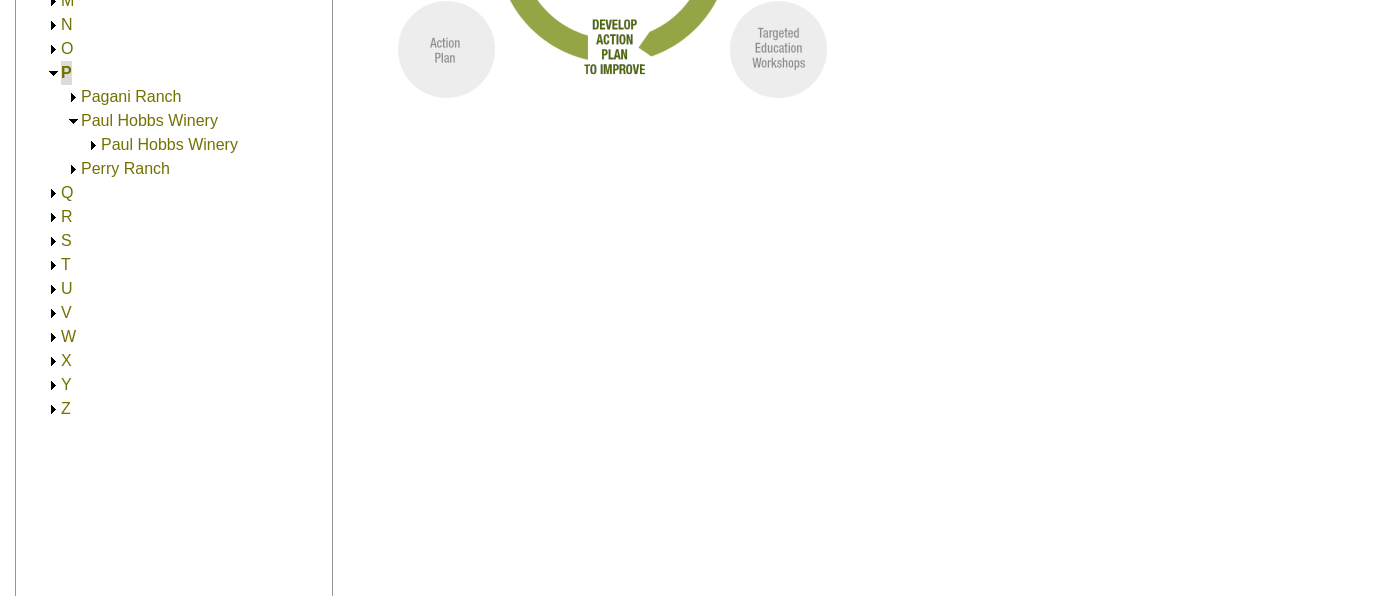 click on "Paul Hobbs Winery" 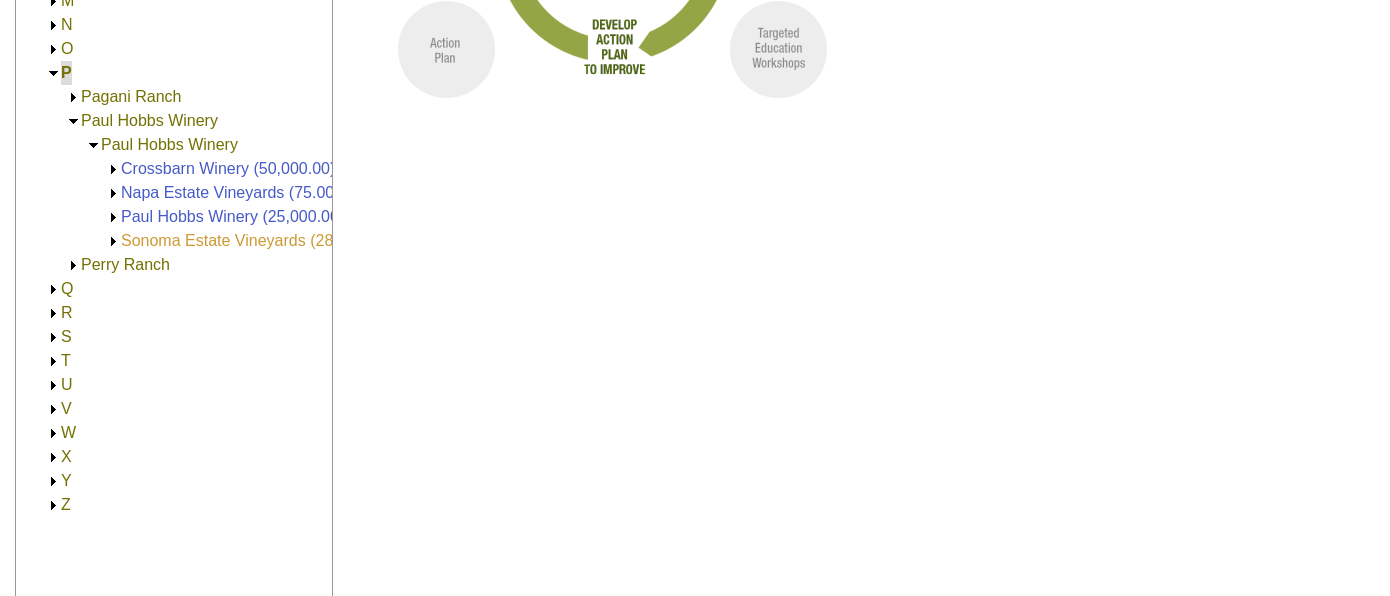 click on "Sonoma Estate Vineyards (285.42)" at bounding box center [245, 240] 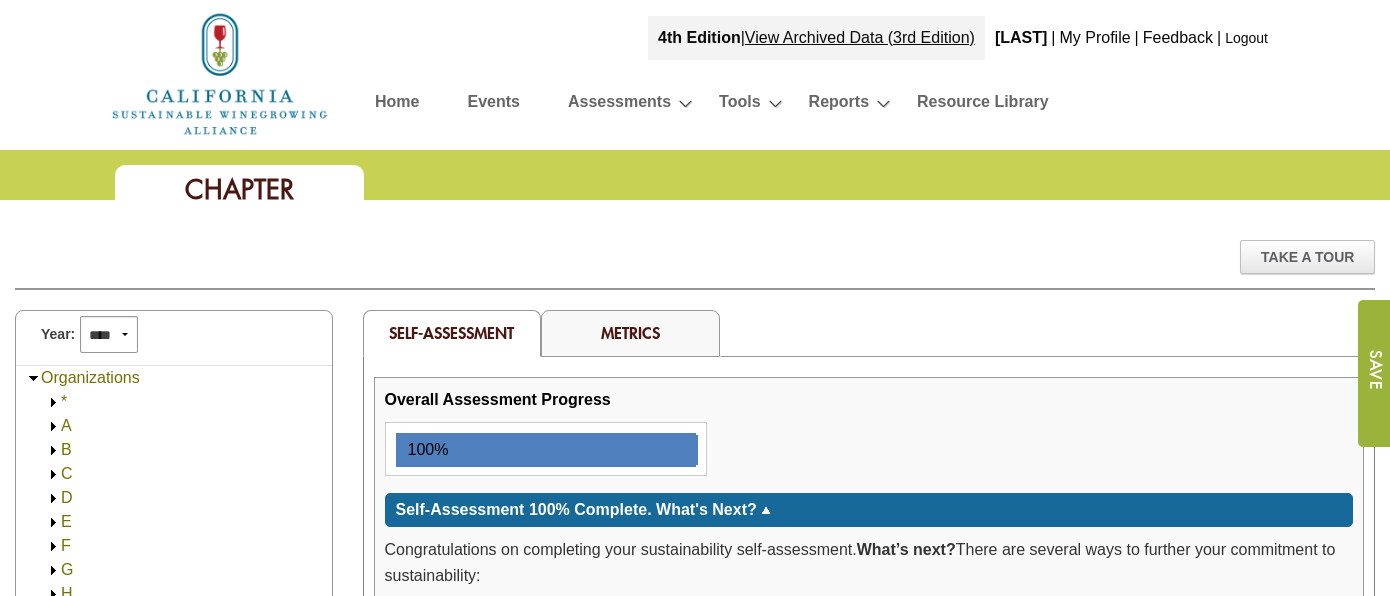 scroll, scrollTop: 30, scrollLeft: 0, axis: vertical 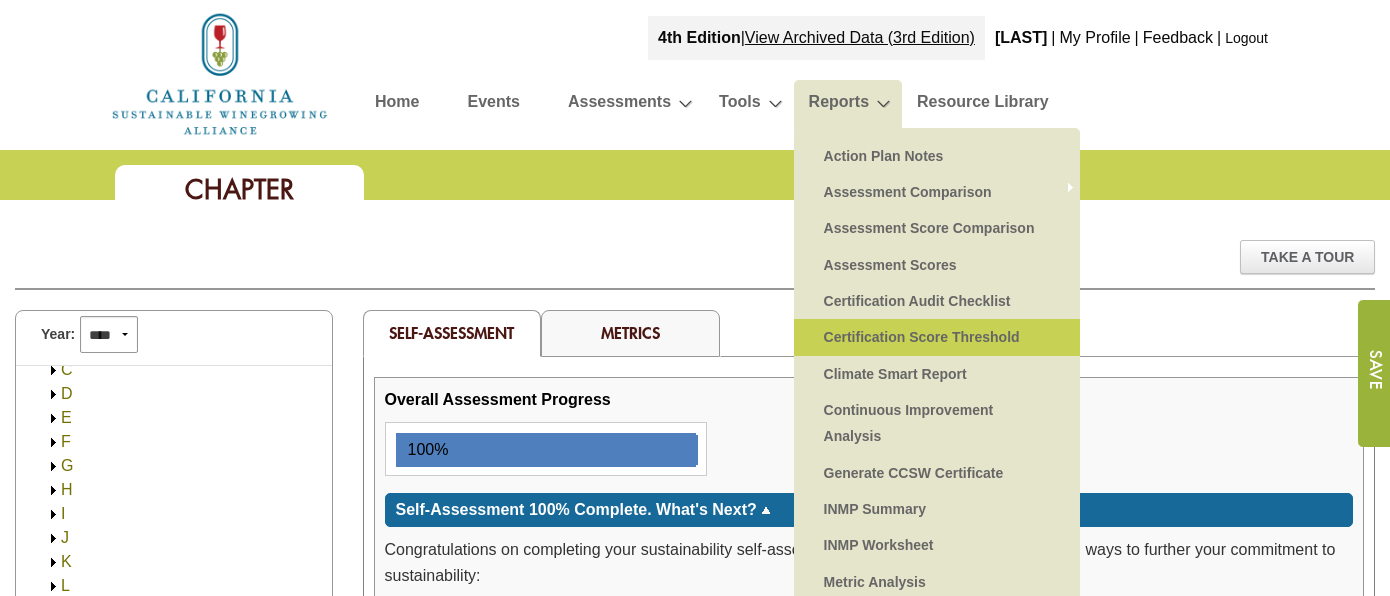 click on "Certification Score Threshold" at bounding box center (937, 337) 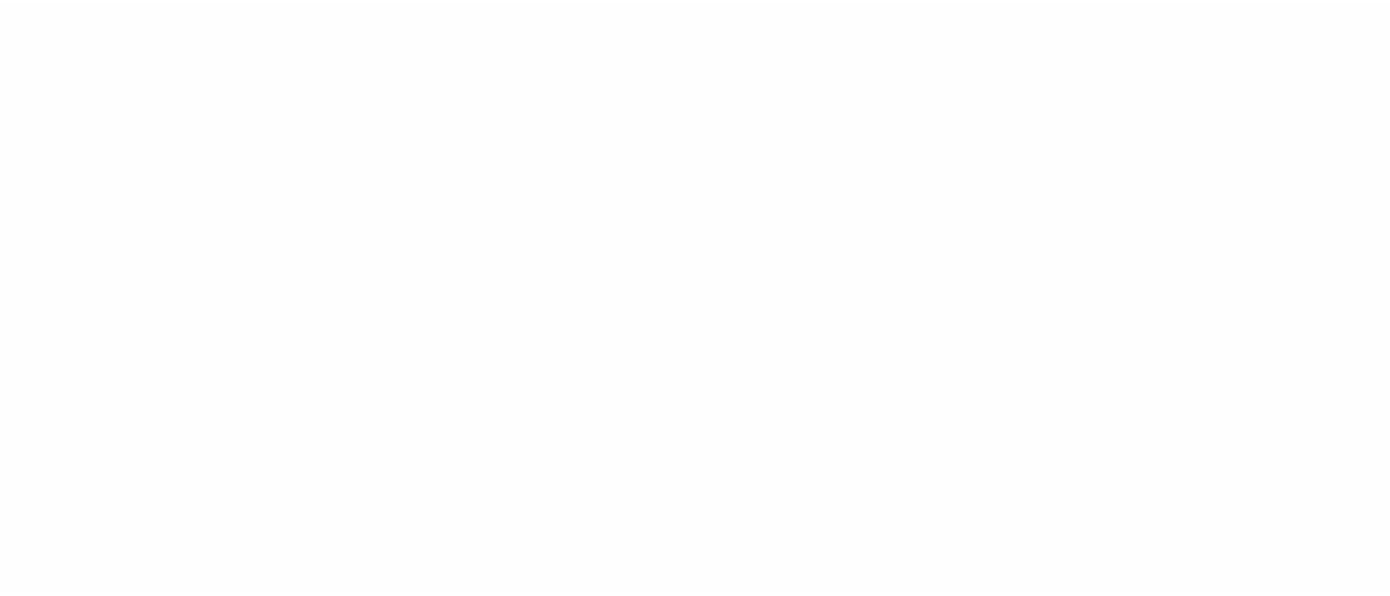 scroll, scrollTop: 0, scrollLeft: 0, axis: both 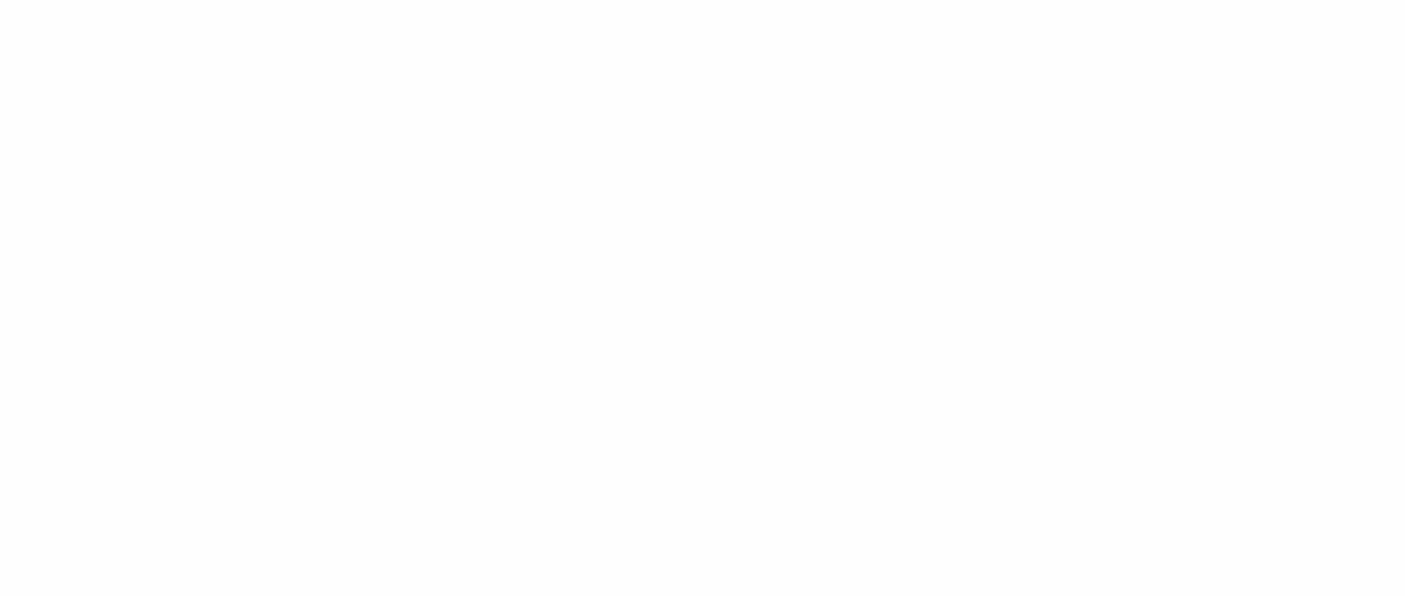 select 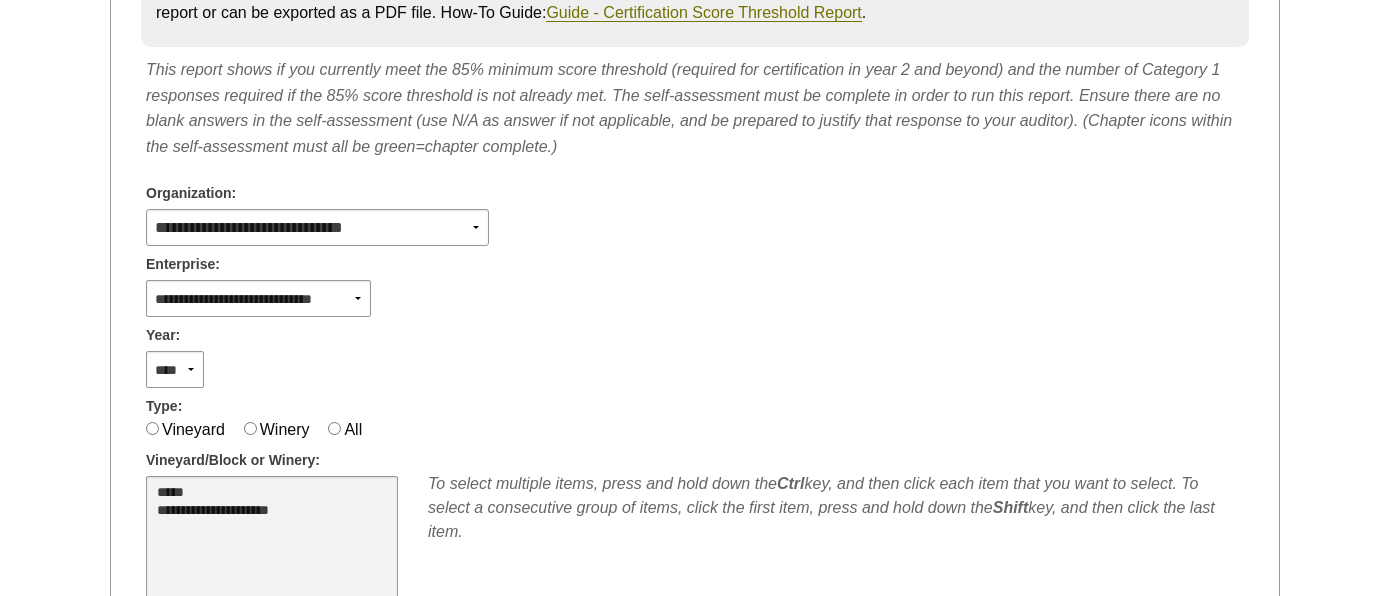 scroll, scrollTop: 448, scrollLeft: 0, axis: vertical 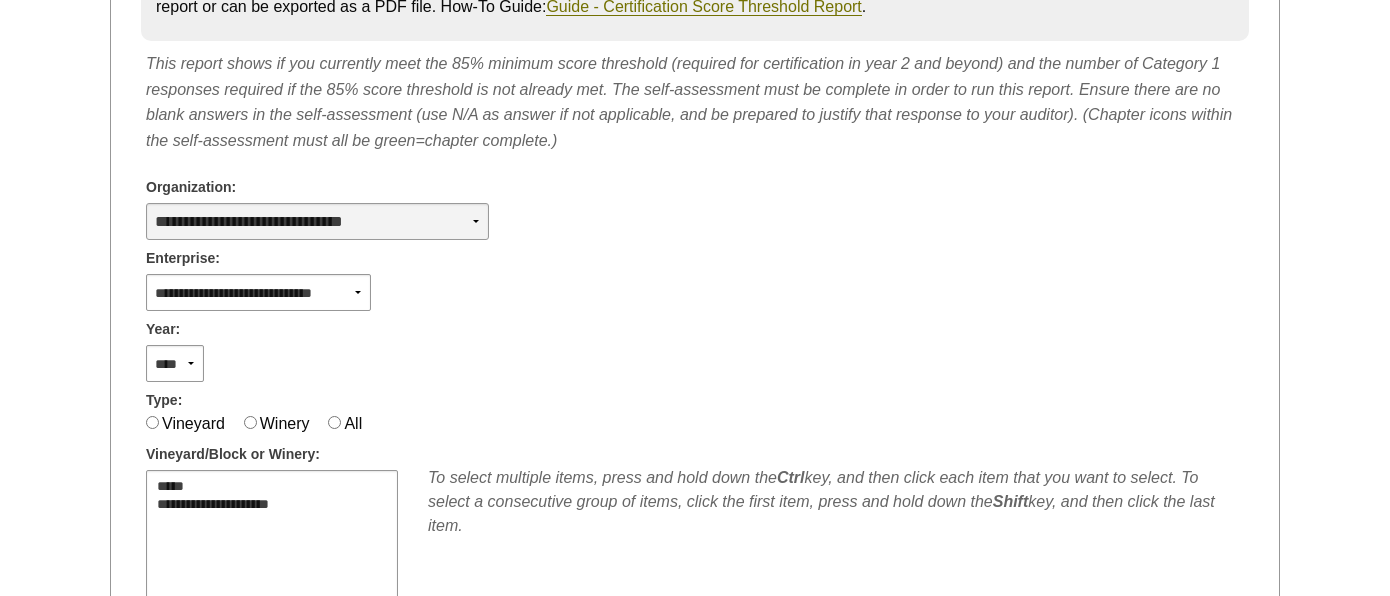 click on "**********" at bounding box center (317, 221) 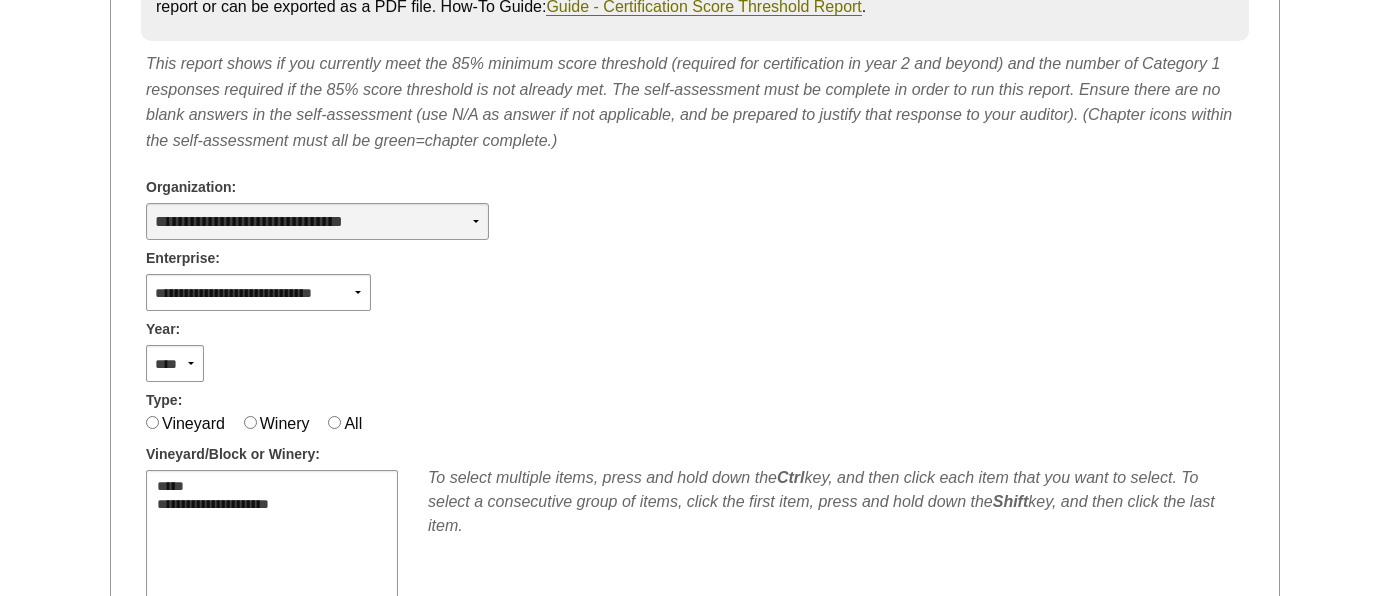 select on "***" 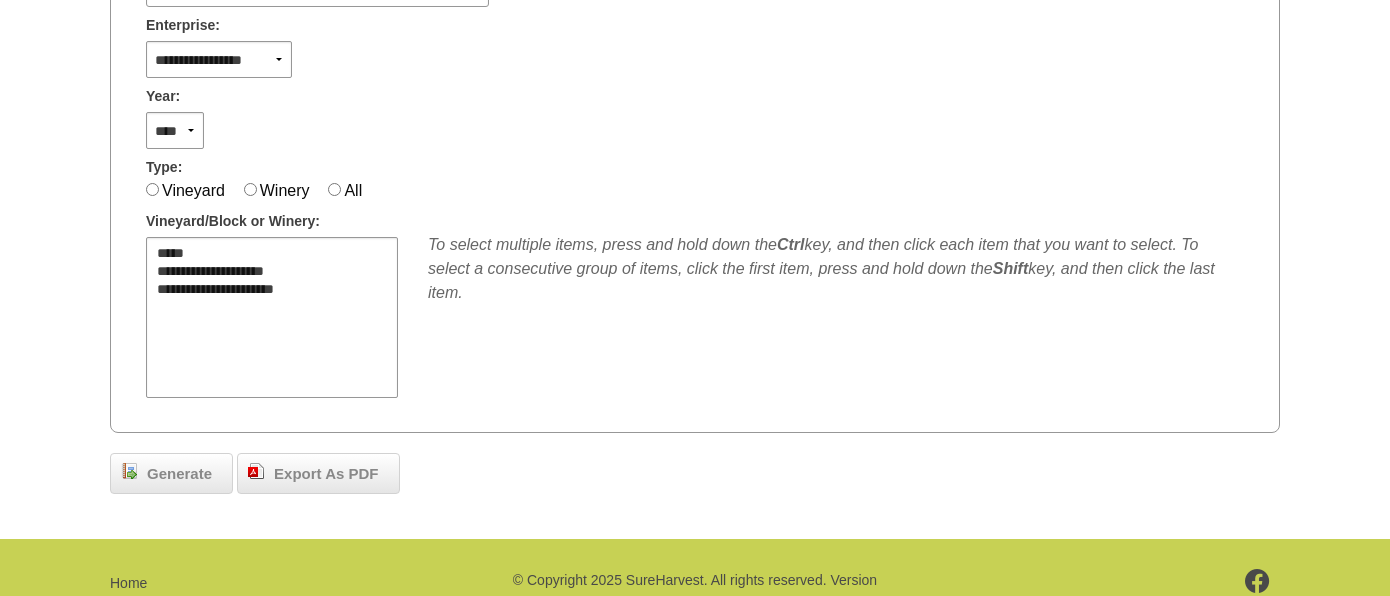 scroll, scrollTop: 743, scrollLeft: 0, axis: vertical 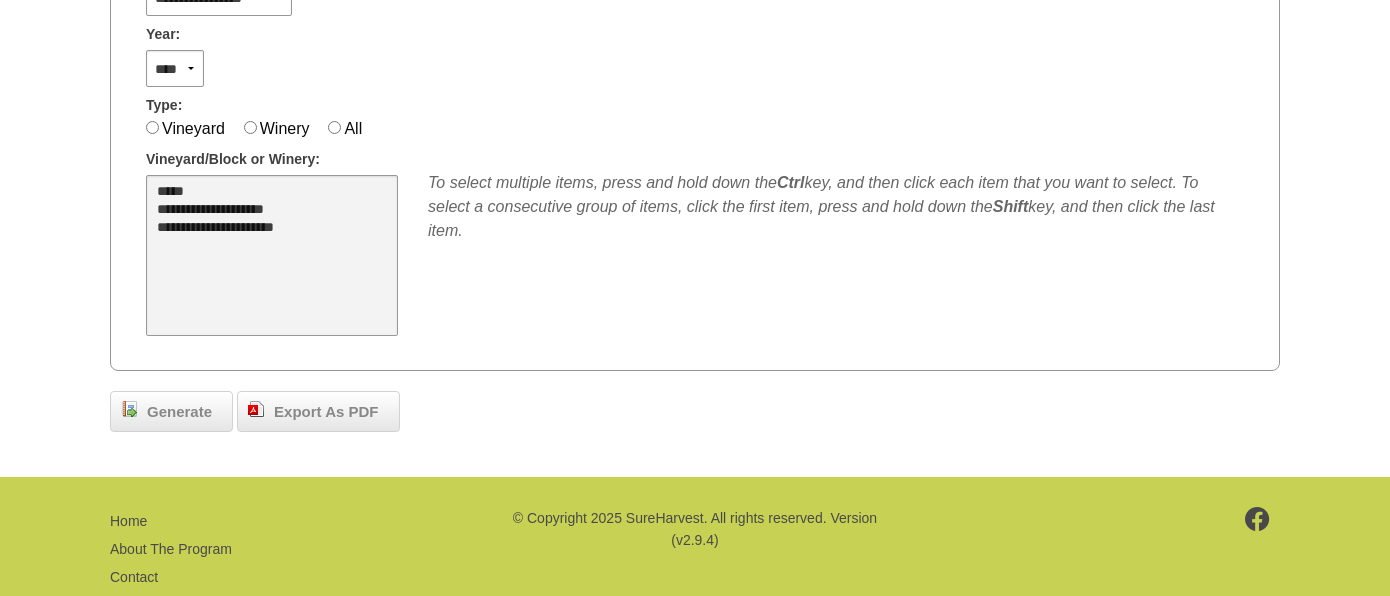 select on "****" 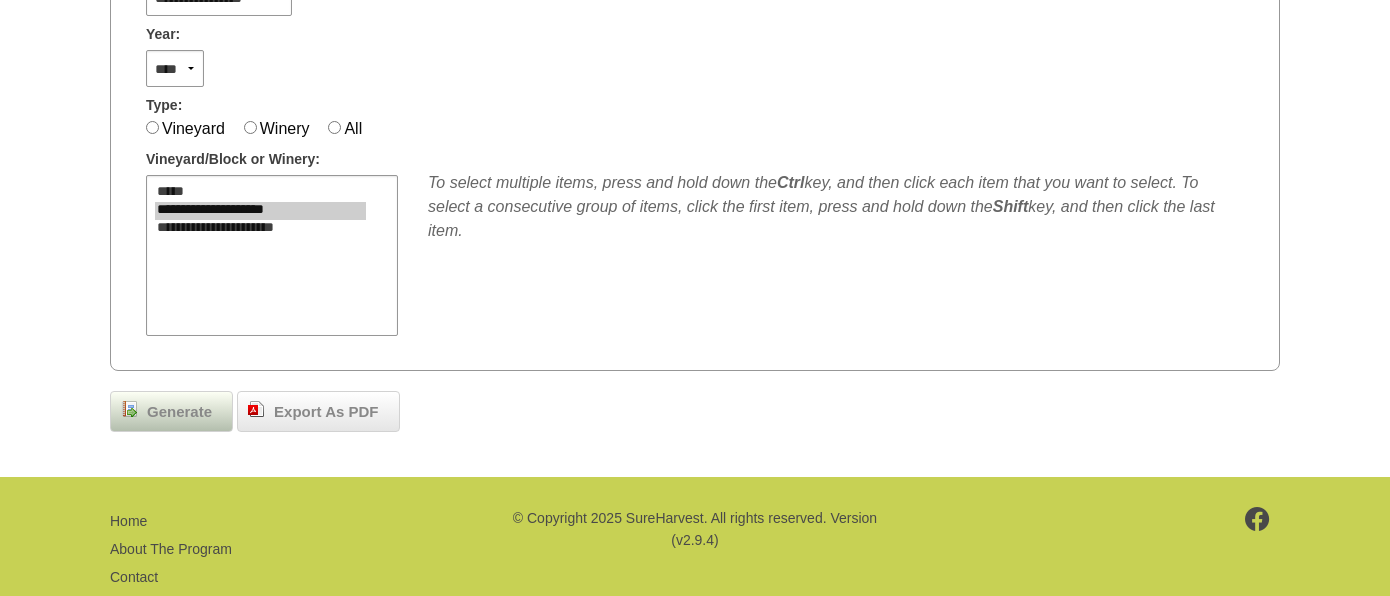 click on "Generate" at bounding box center (179, 412) 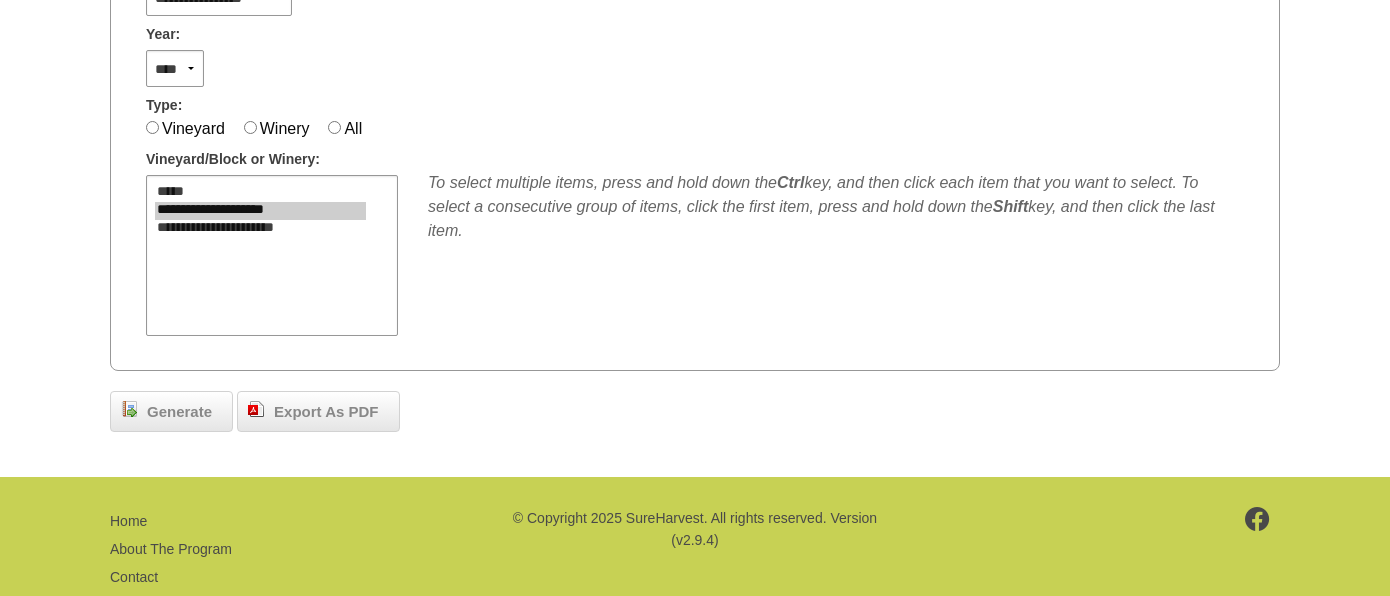scroll, scrollTop: 785, scrollLeft: 0, axis: vertical 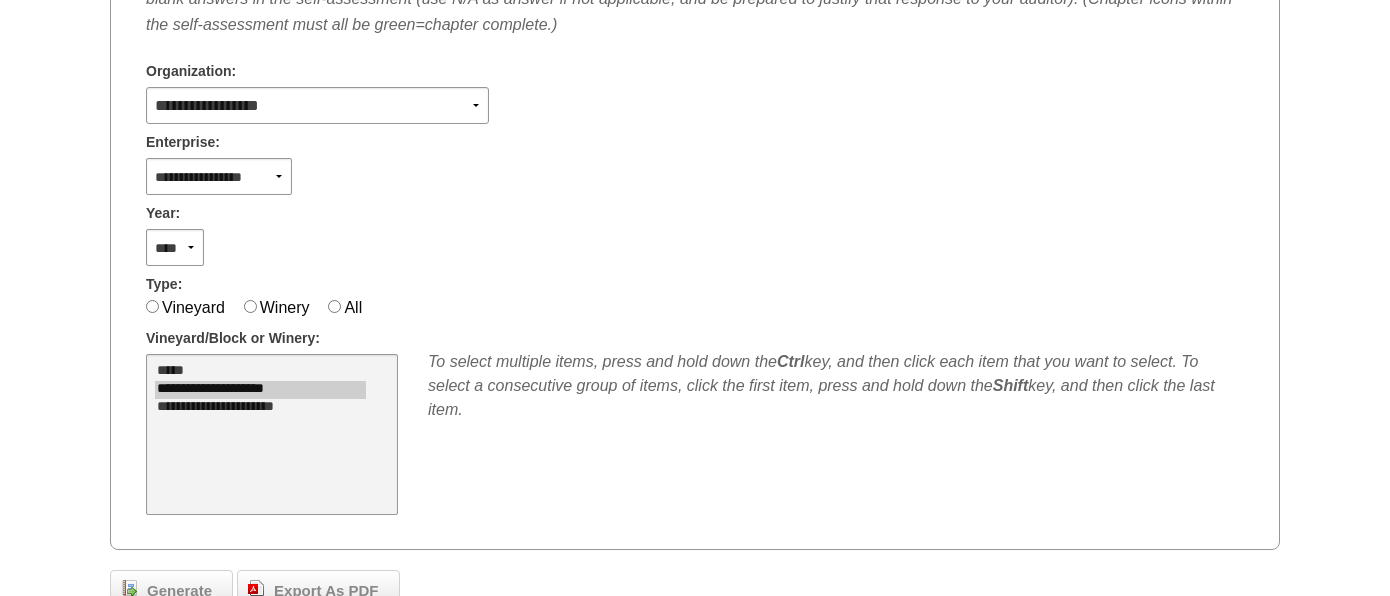 select on "***" 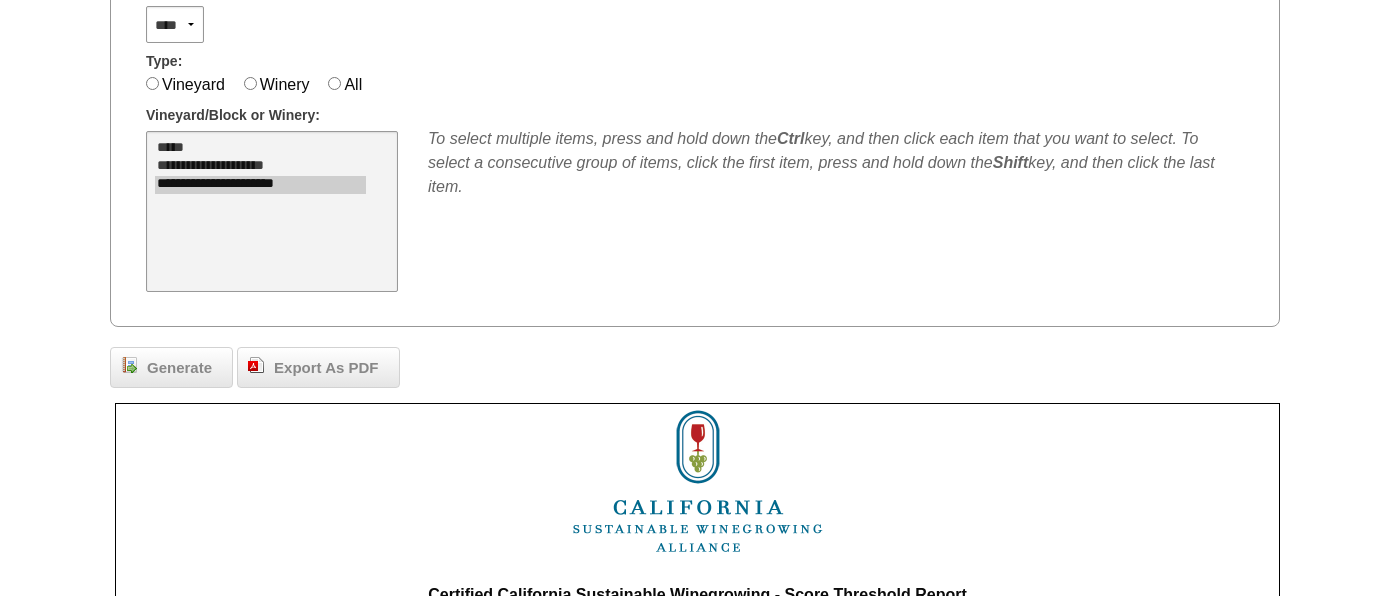 scroll, scrollTop: 788, scrollLeft: 0, axis: vertical 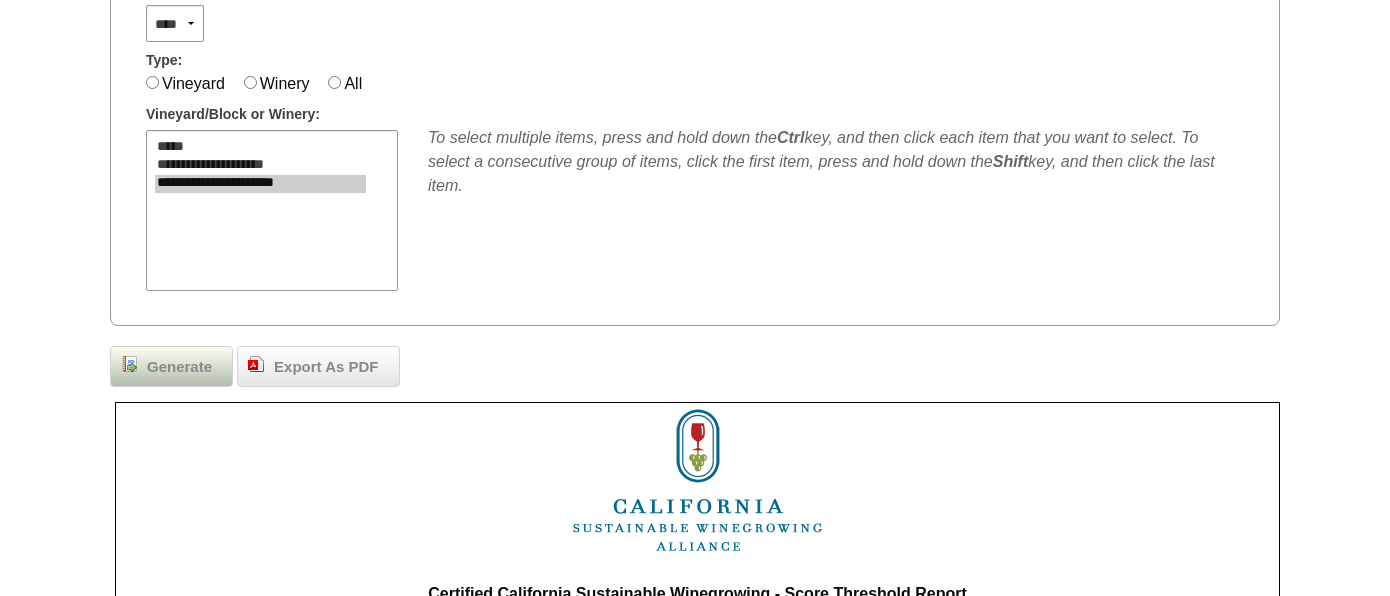 click on "Generate" at bounding box center [179, 367] 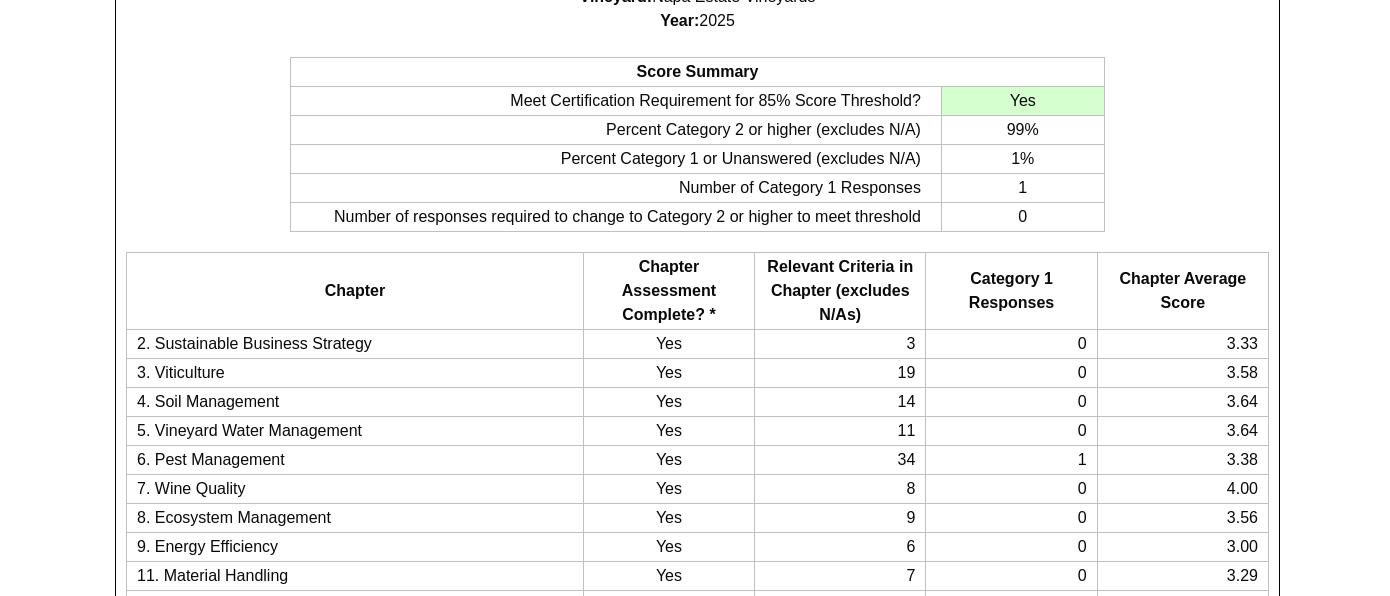 scroll, scrollTop: 1515, scrollLeft: 0, axis: vertical 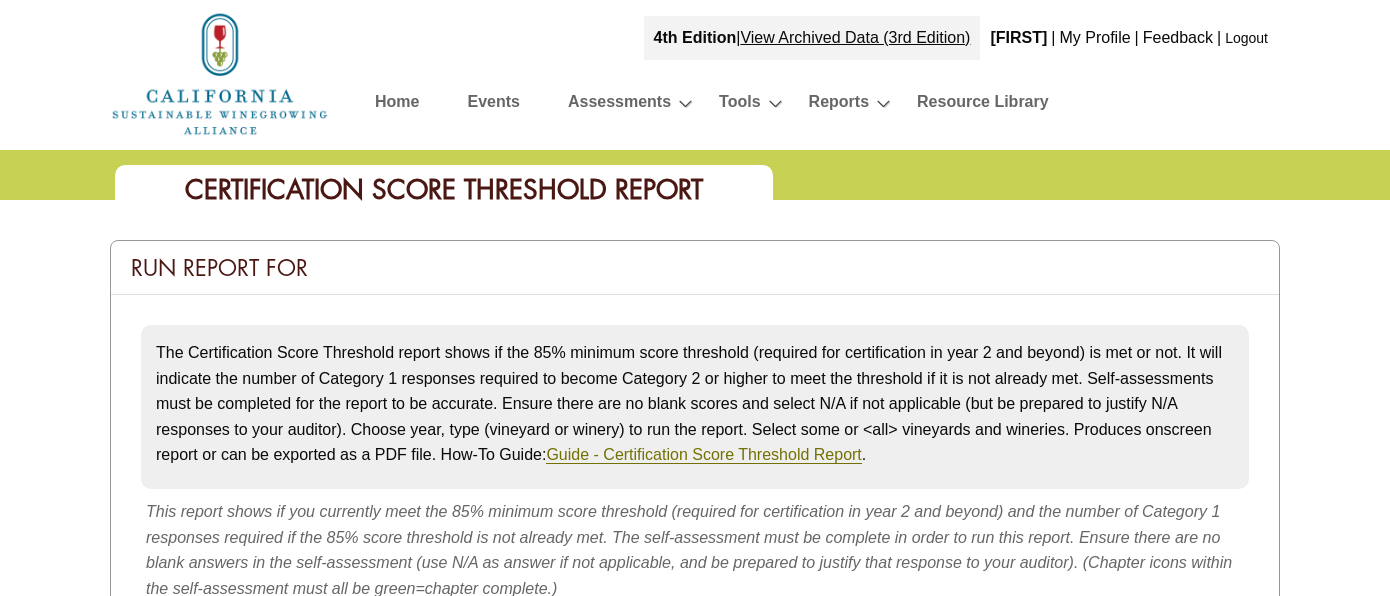 click at bounding box center (220, 74) 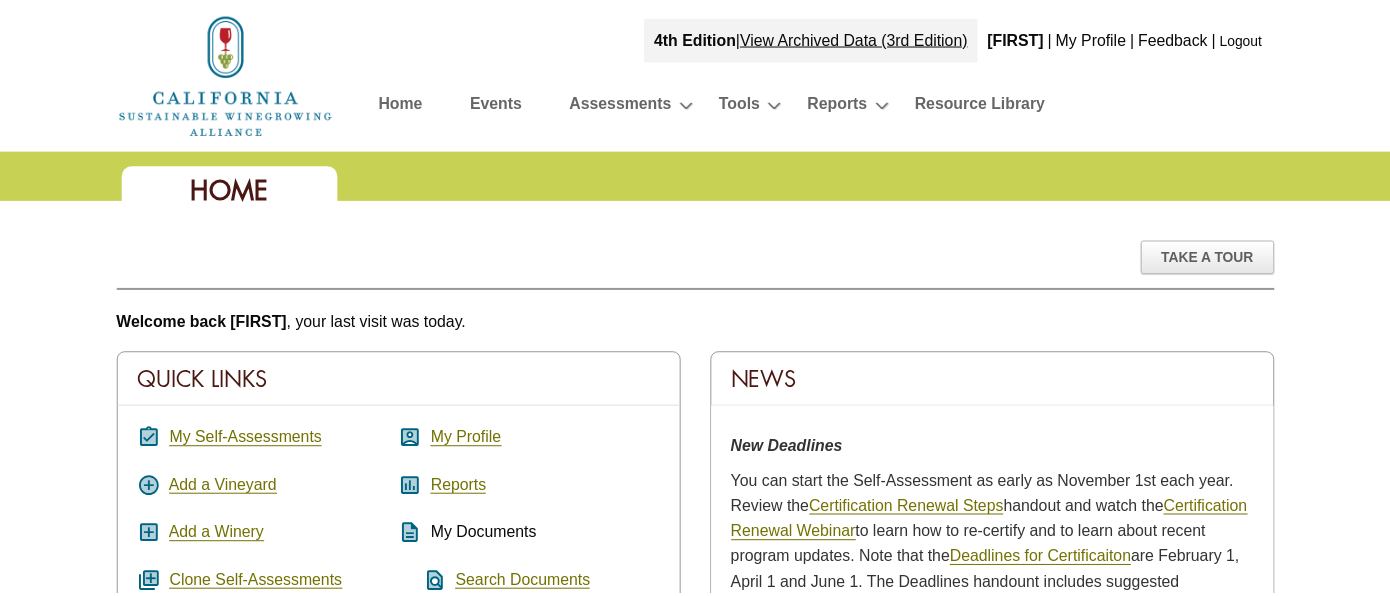 scroll, scrollTop: 0, scrollLeft: 0, axis: both 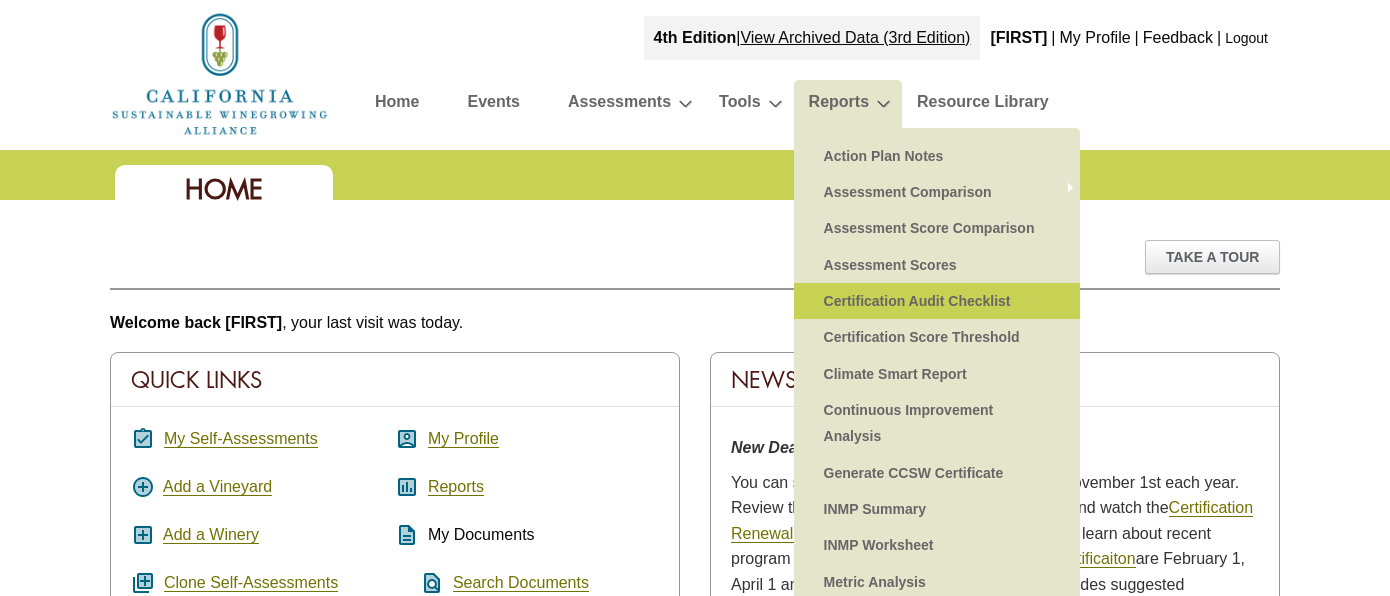 click on "Certification Audit Checklist" at bounding box center [937, 301] 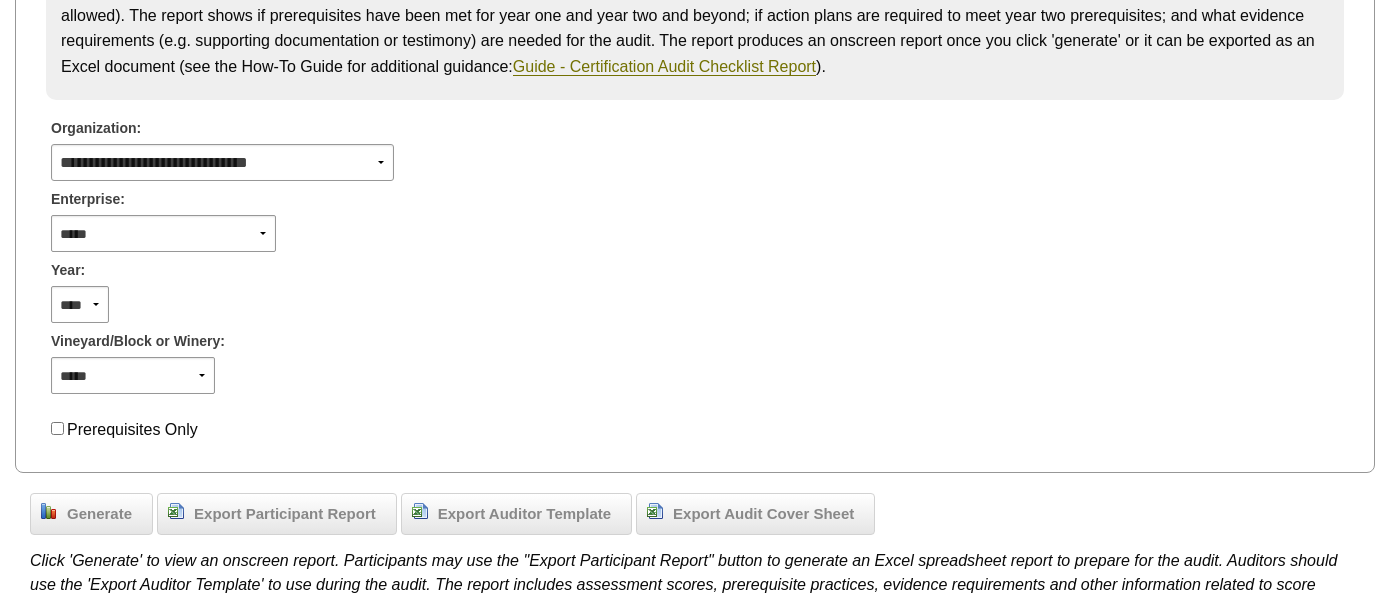 scroll, scrollTop: 431, scrollLeft: 0, axis: vertical 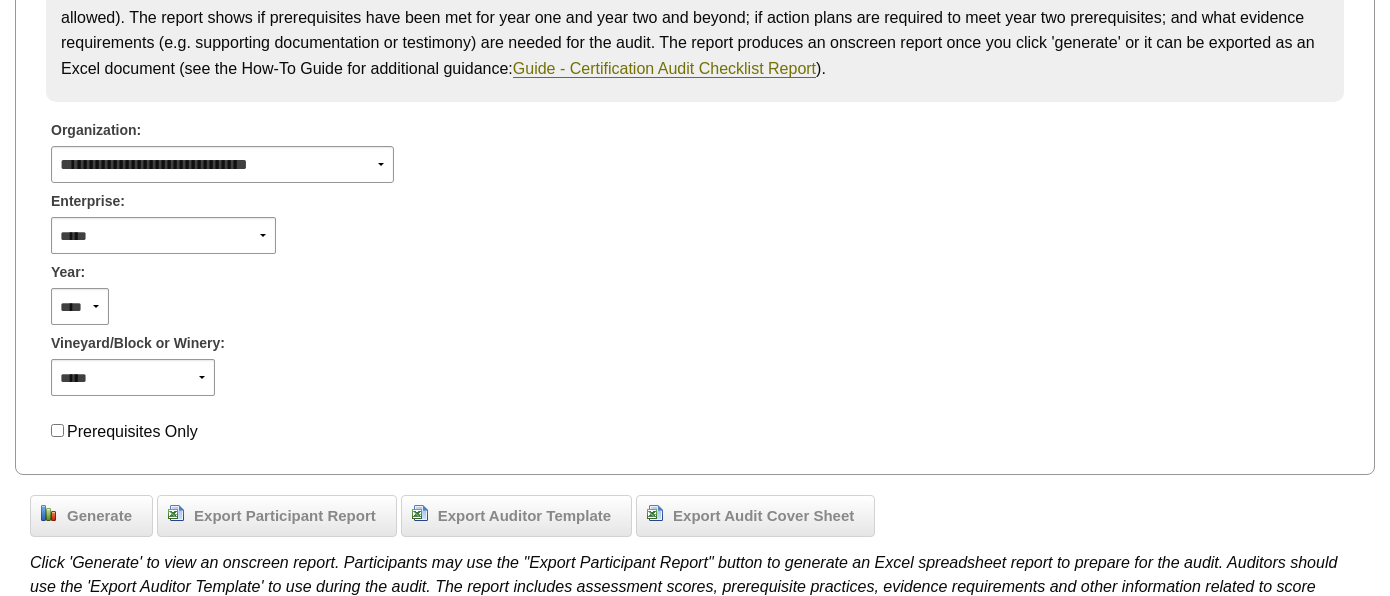 click on "Enterprise:" at bounding box center [695, 198] 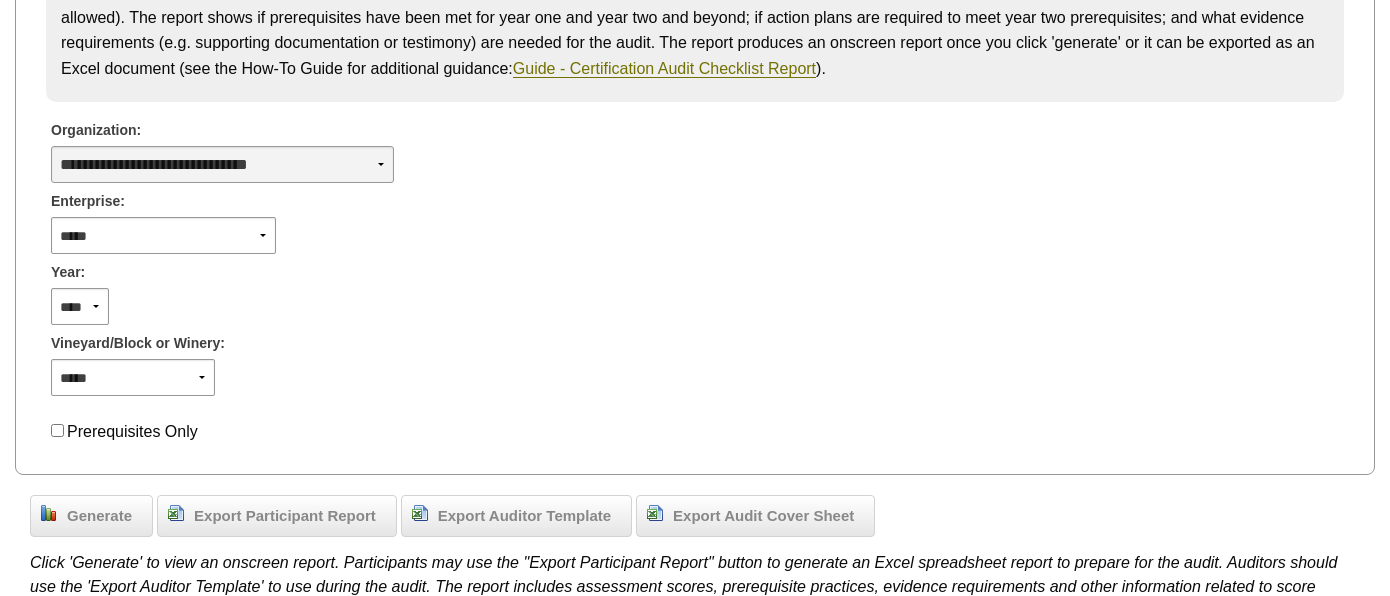 click on "**********" at bounding box center (222, 164) 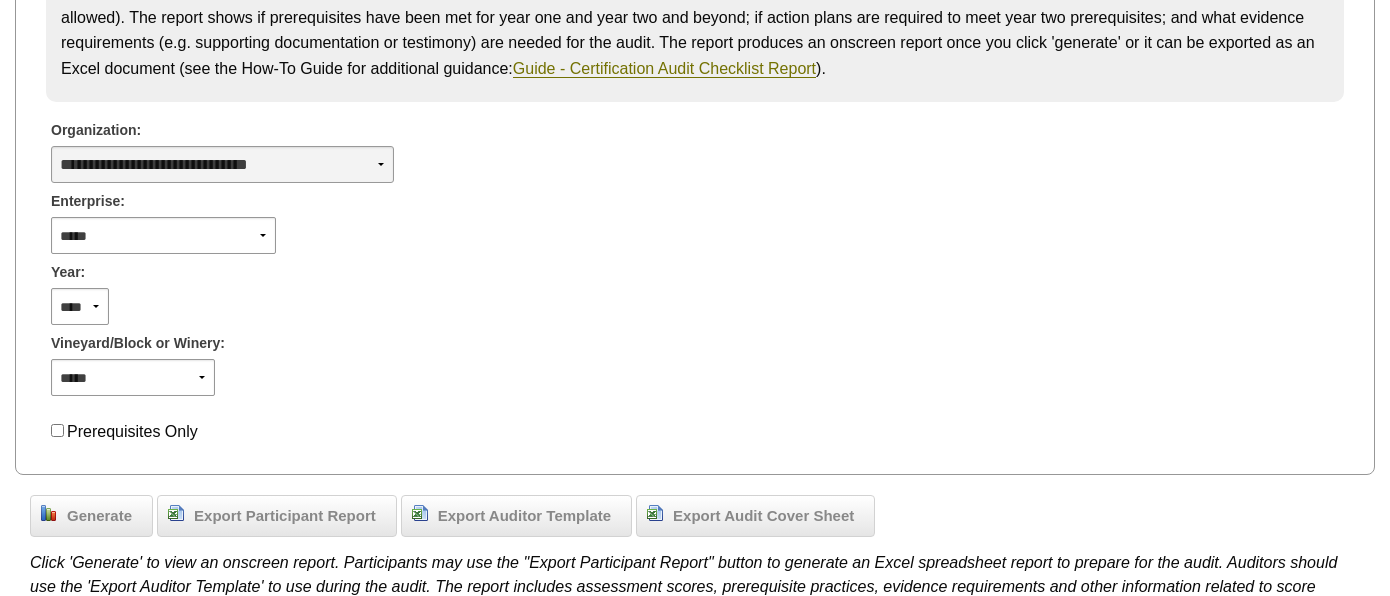 select on "***" 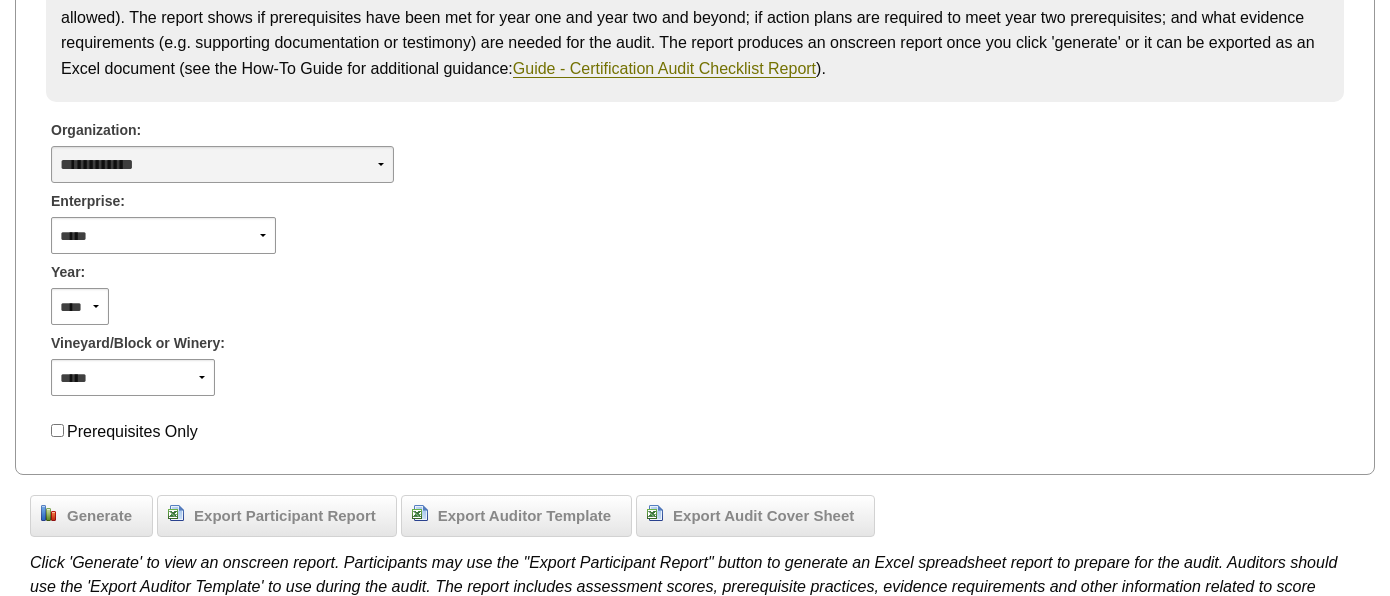 scroll, scrollTop: 525, scrollLeft: 0, axis: vertical 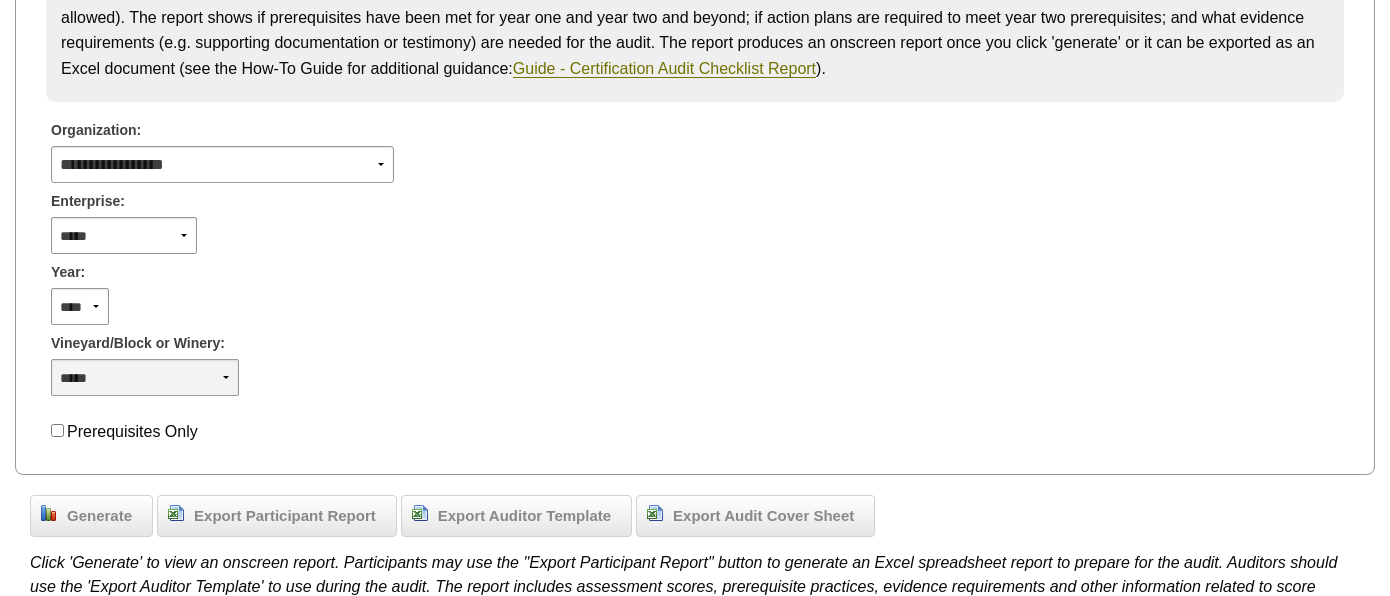 click on "[ADDRESS]" at bounding box center (145, 377) 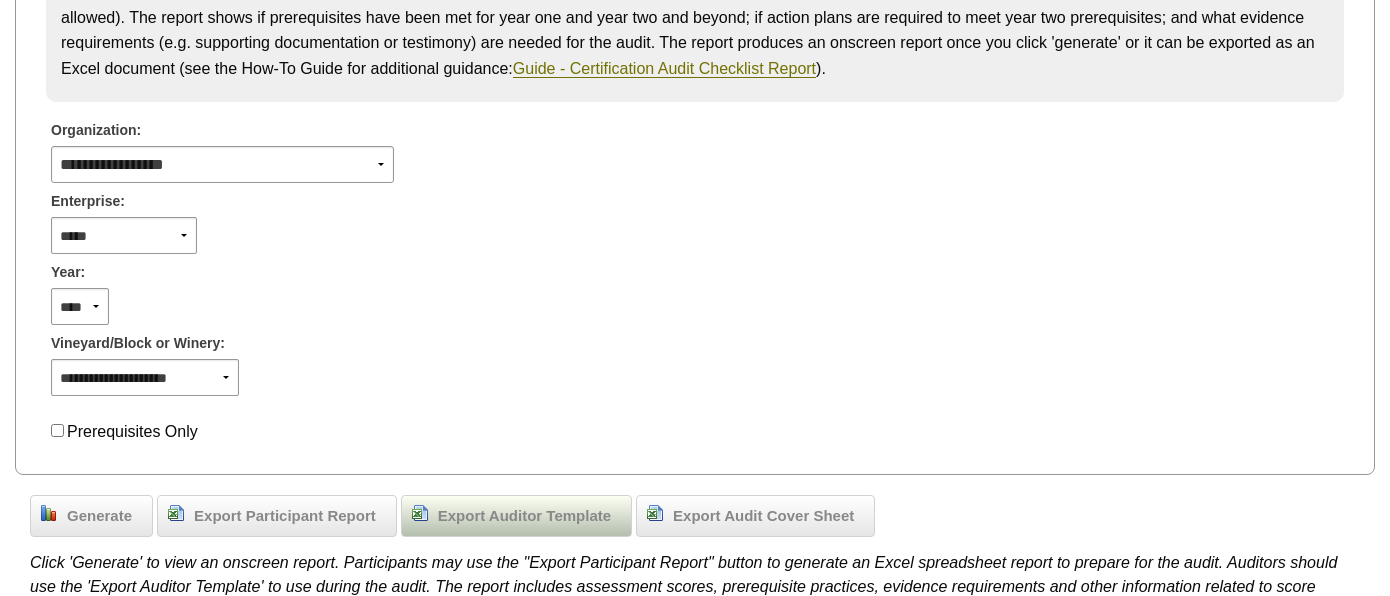 click on "Export Auditor Template" at bounding box center [524, 516] 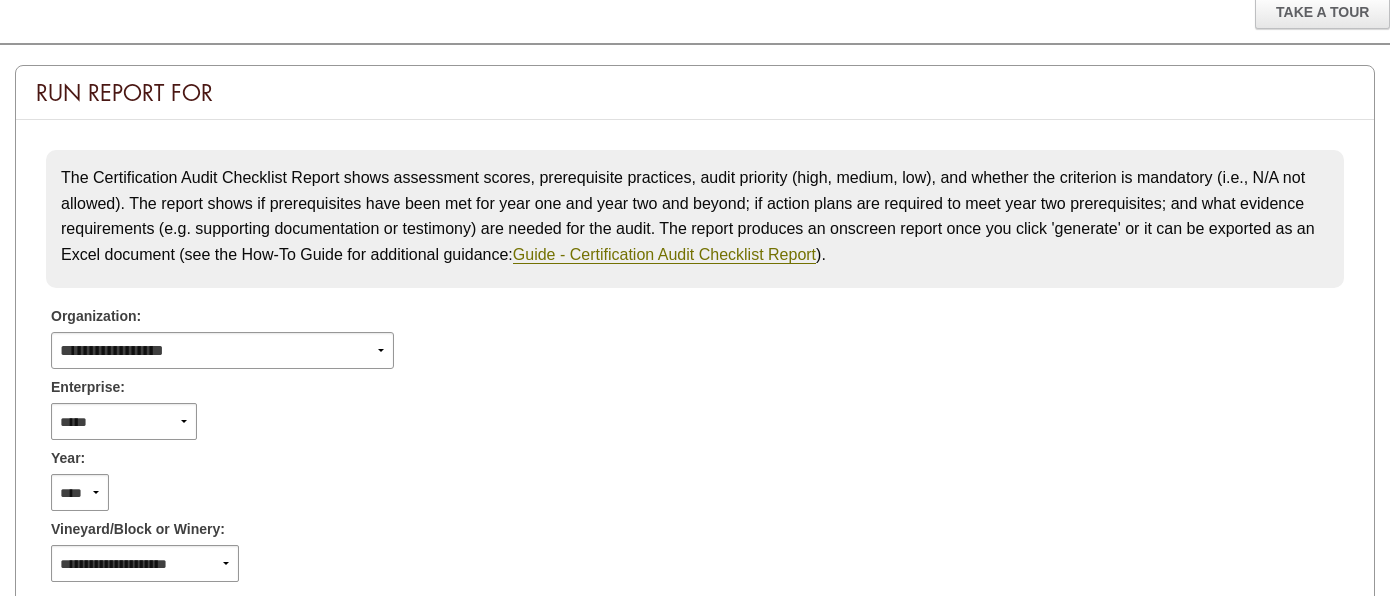 scroll, scrollTop: 0, scrollLeft: 0, axis: both 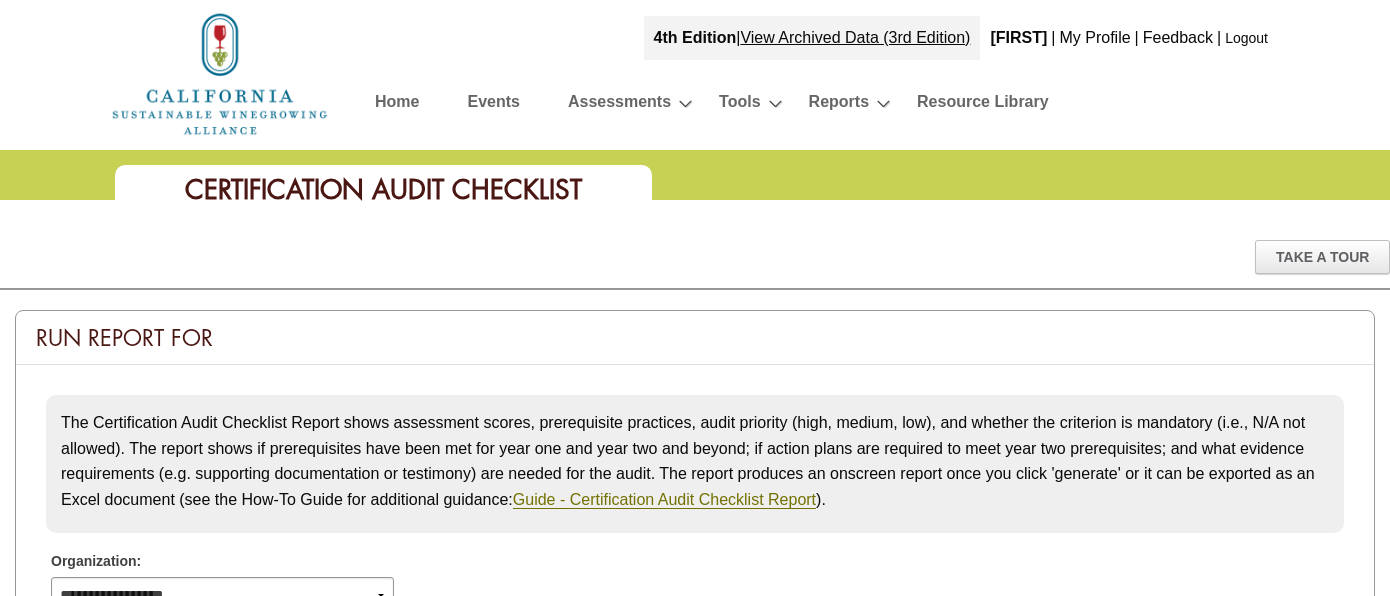 click at bounding box center (220, 74) 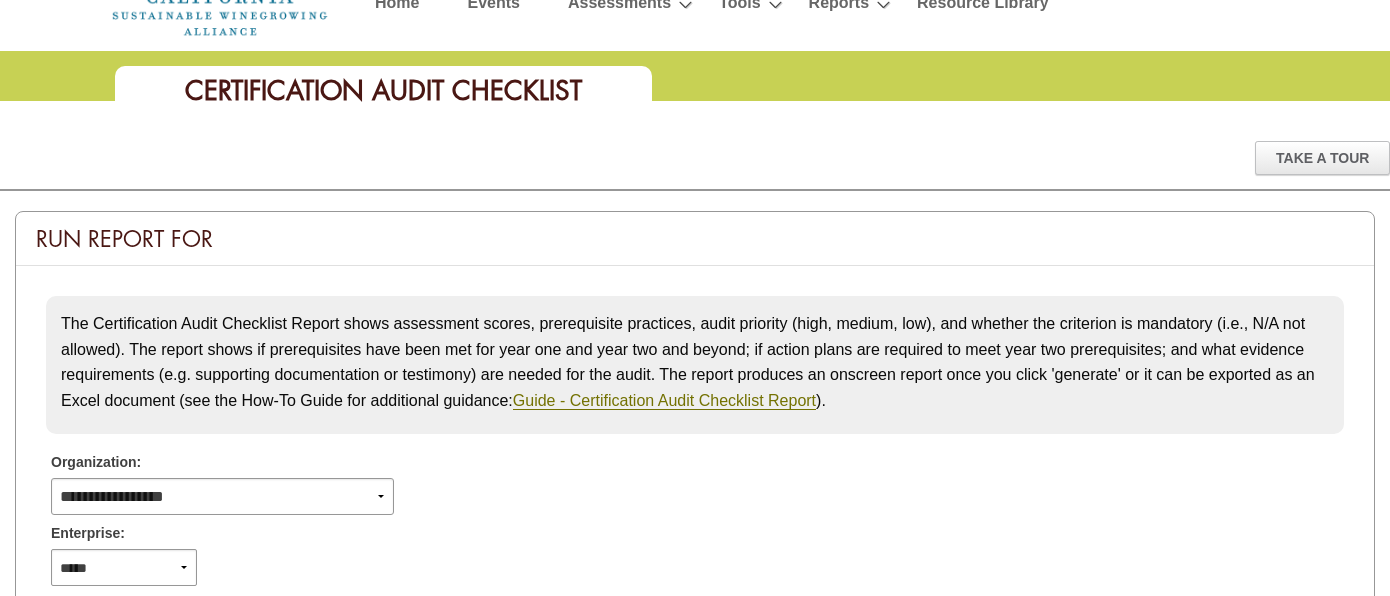 scroll, scrollTop: 0, scrollLeft: 0, axis: both 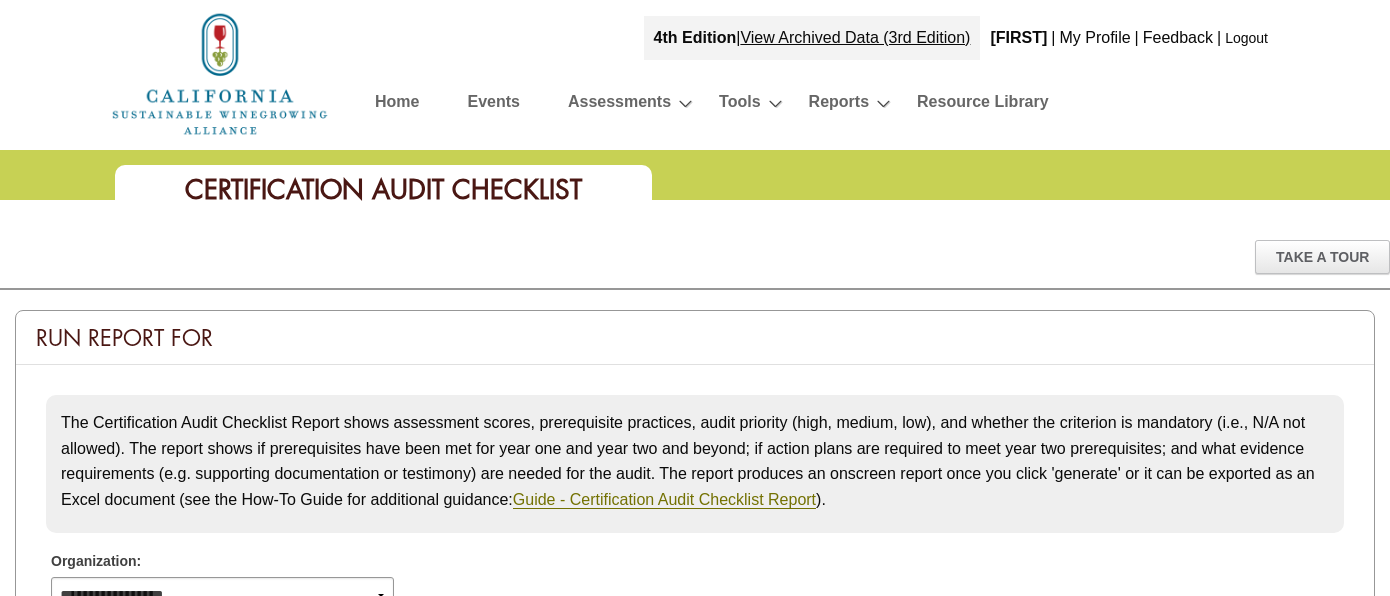 click at bounding box center [220, 74] 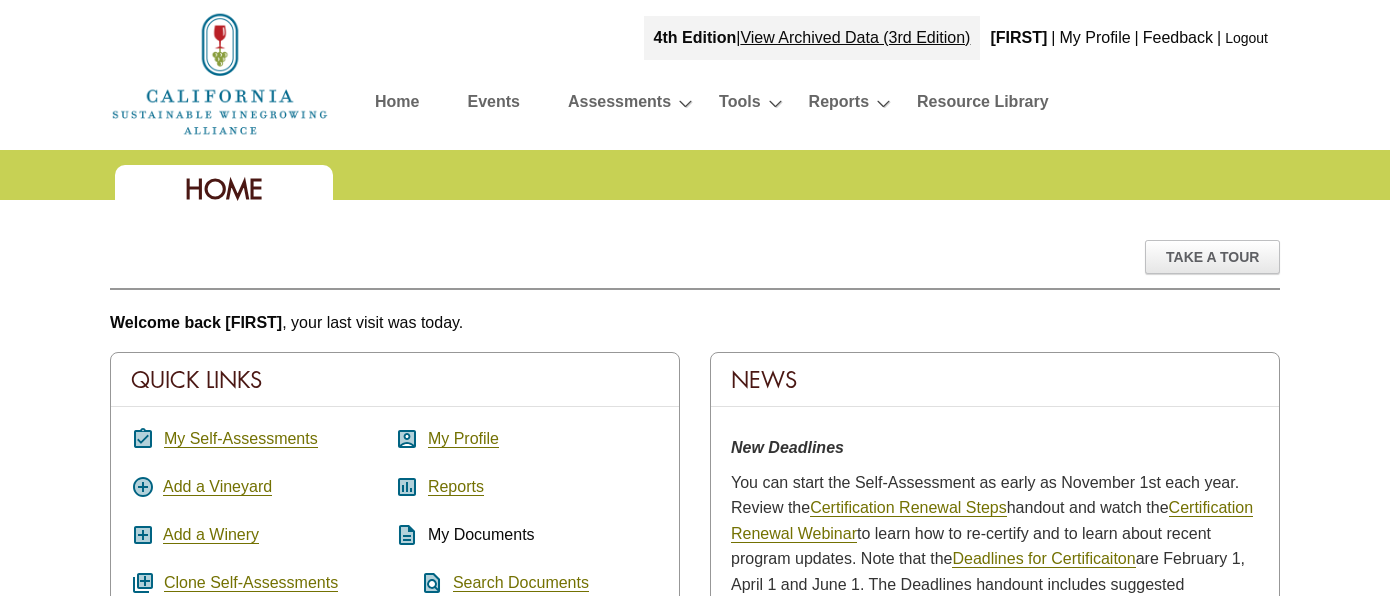 scroll, scrollTop: 9, scrollLeft: 0, axis: vertical 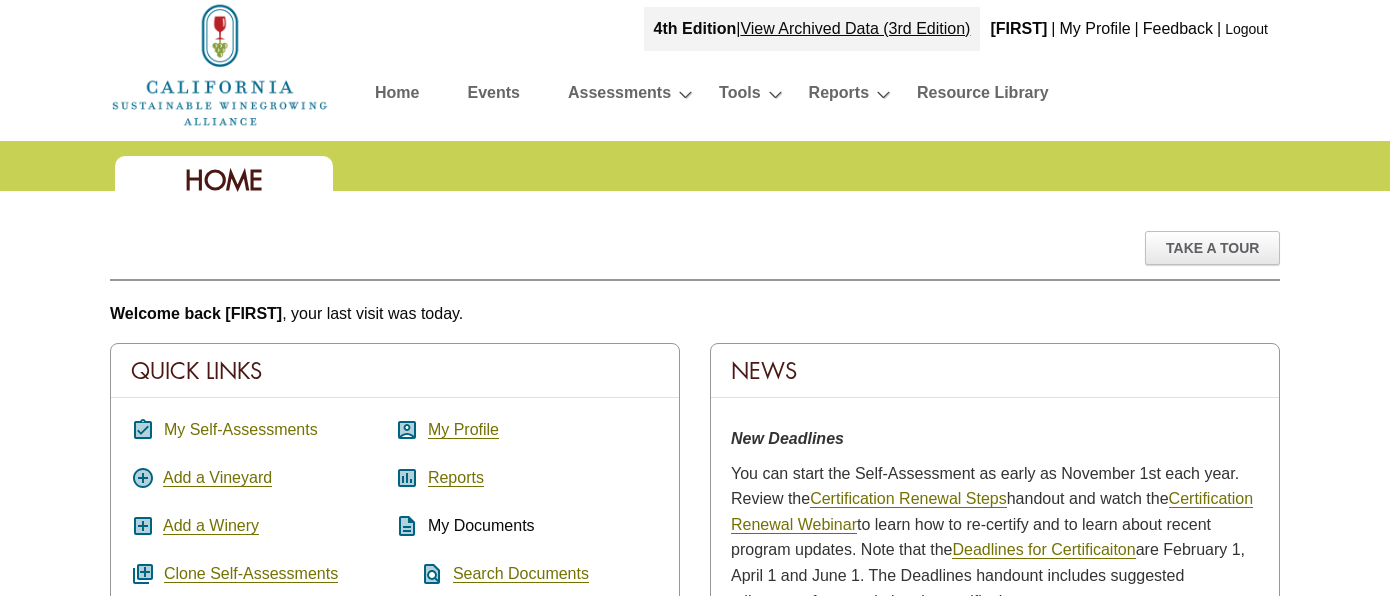 click on "My Self-Assessments" at bounding box center [241, 430] 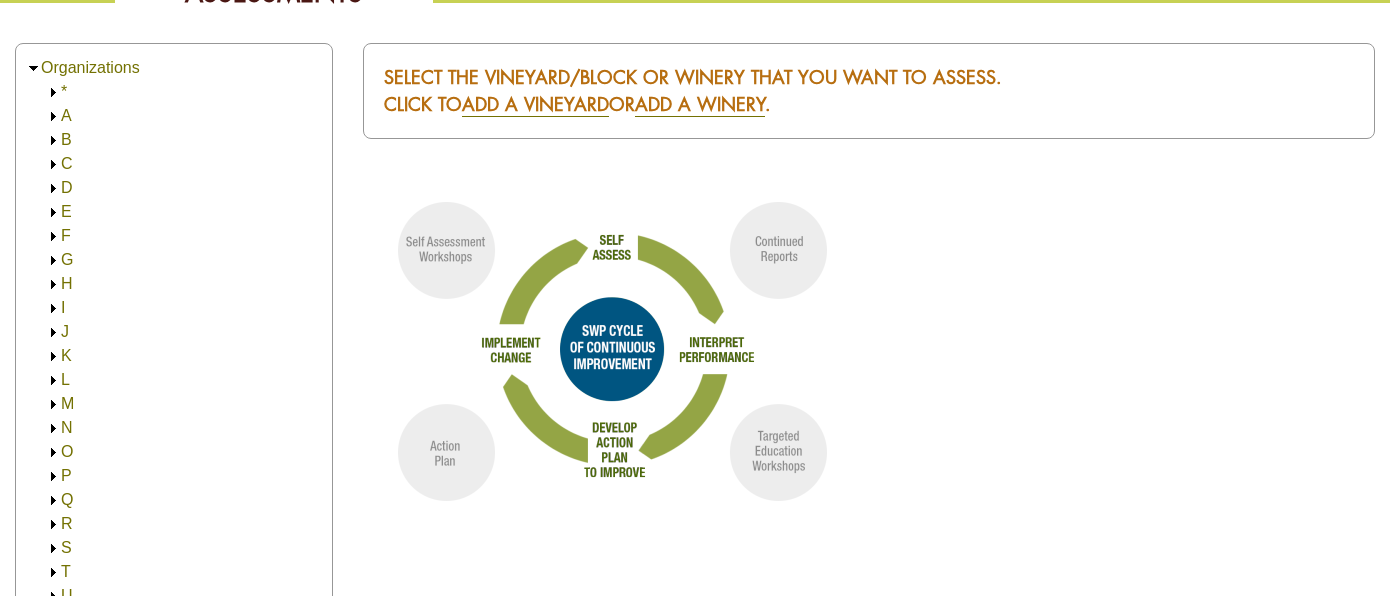 scroll, scrollTop: 299, scrollLeft: 0, axis: vertical 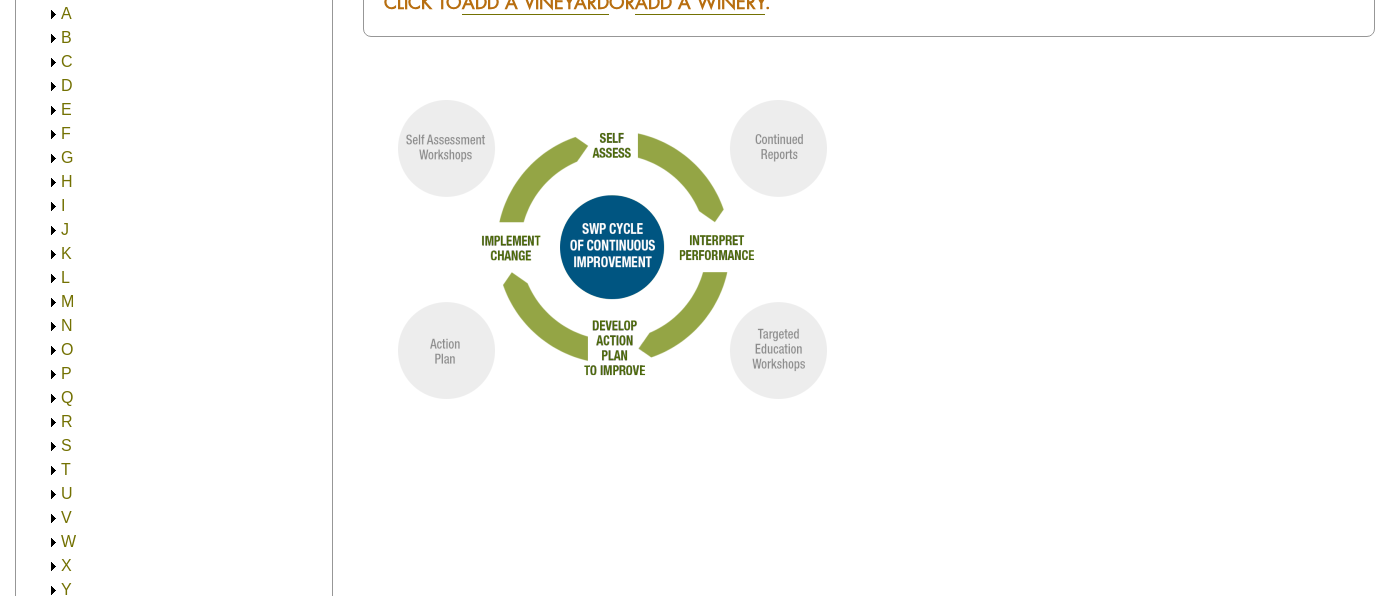 click on "P" 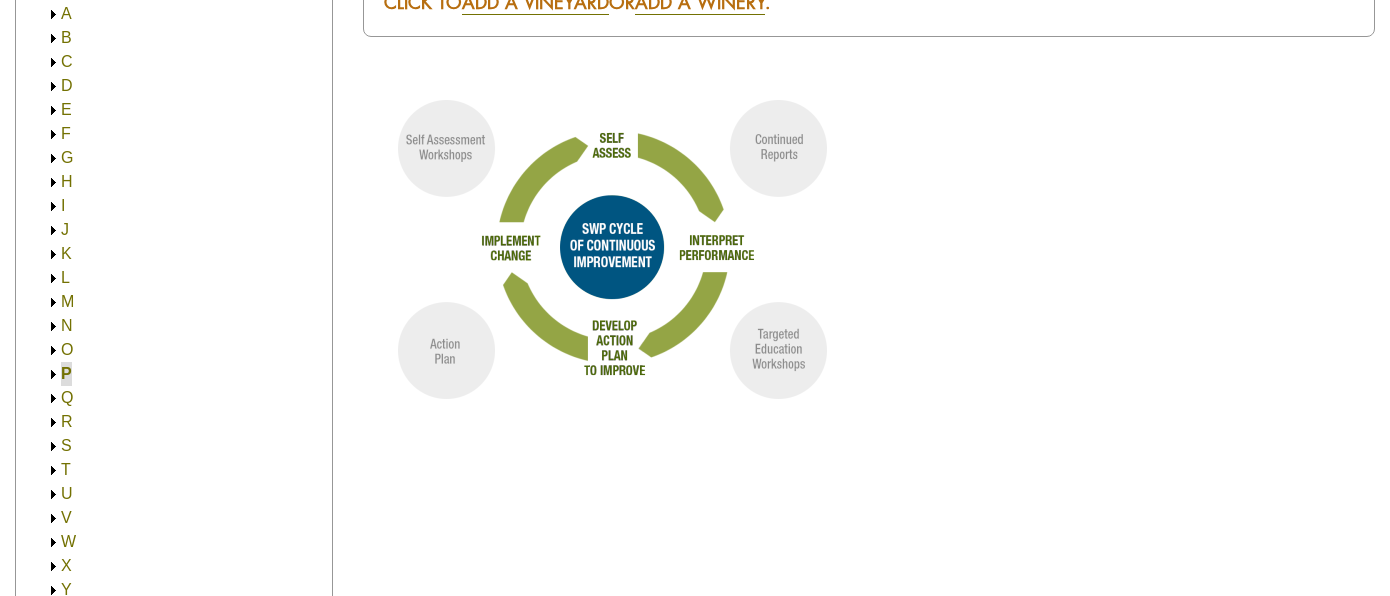 click on "P" 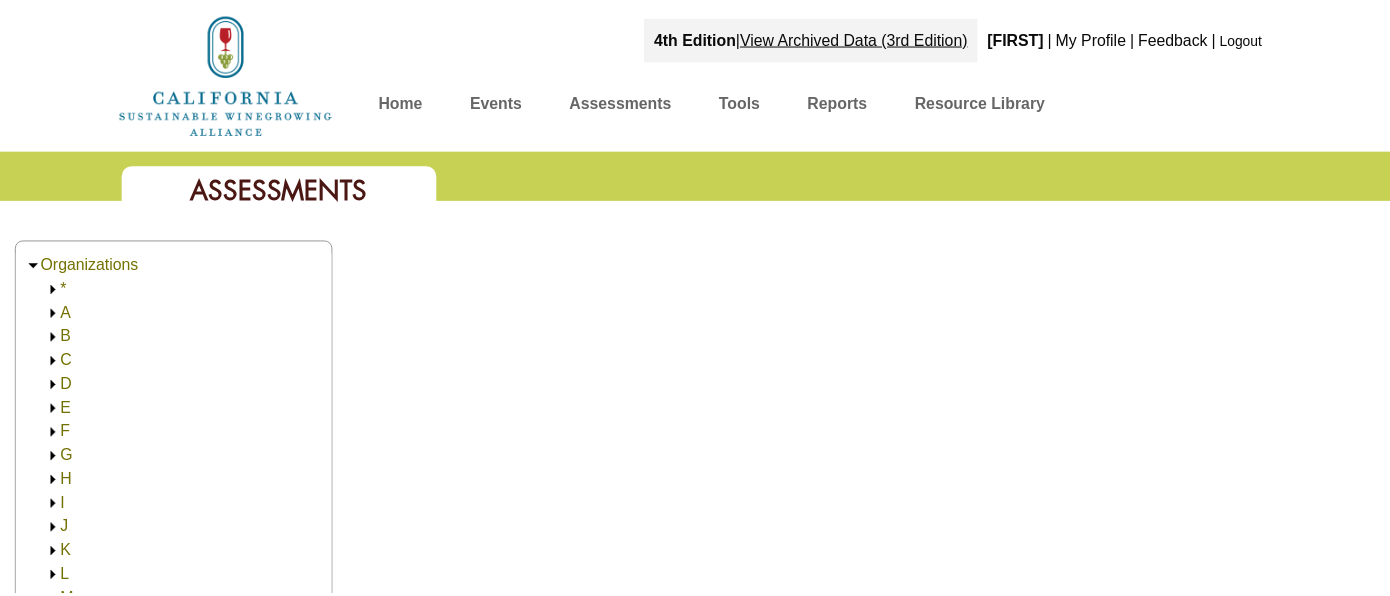 scroll, scrollTop: 299, scrollLeft: 0, axis: vertical 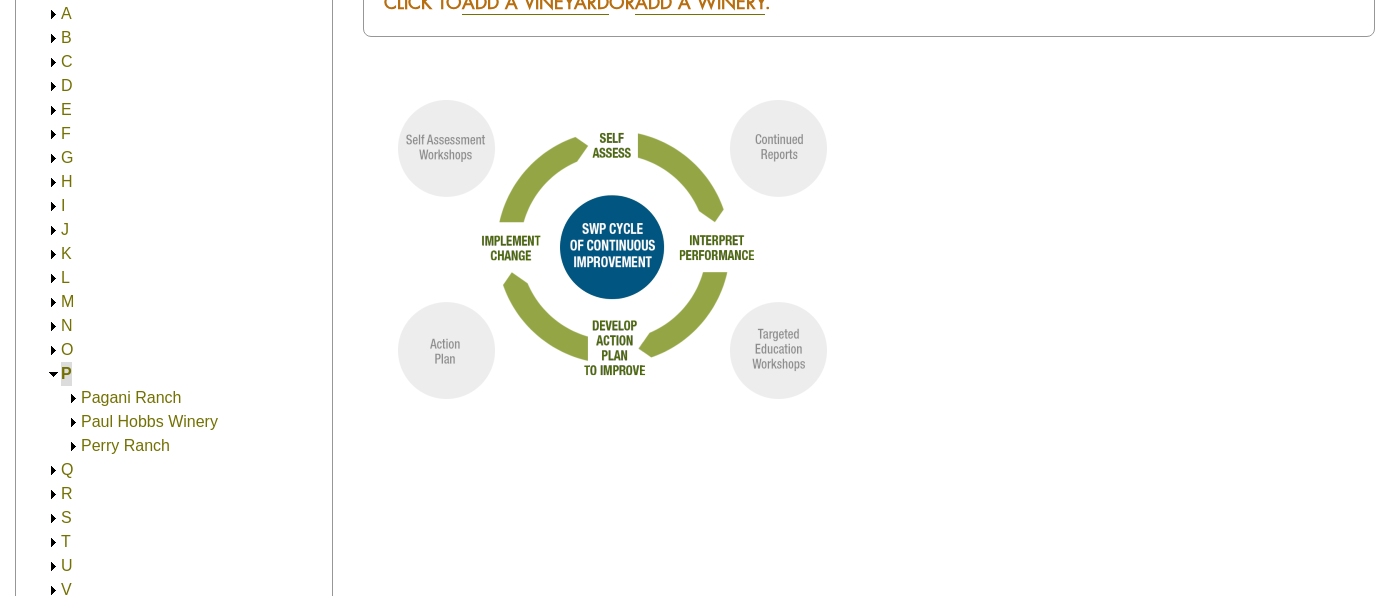 click on "Paul Hobbs Winery" 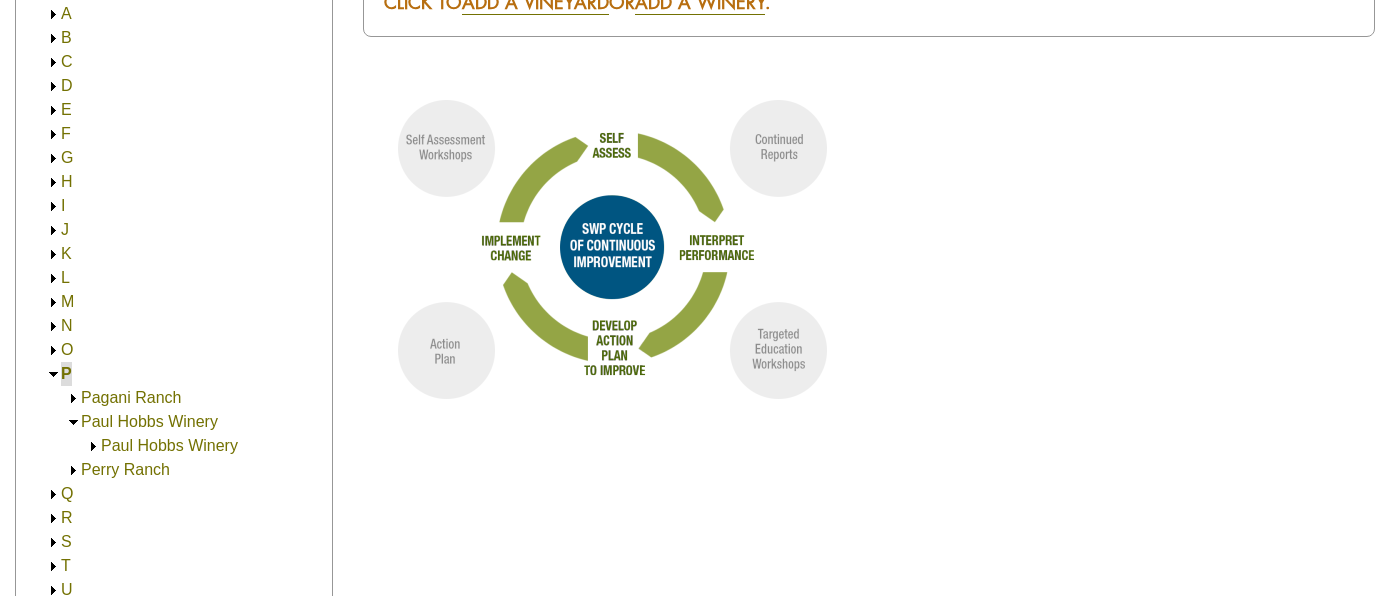 click on "Paul Hobbs Winery" 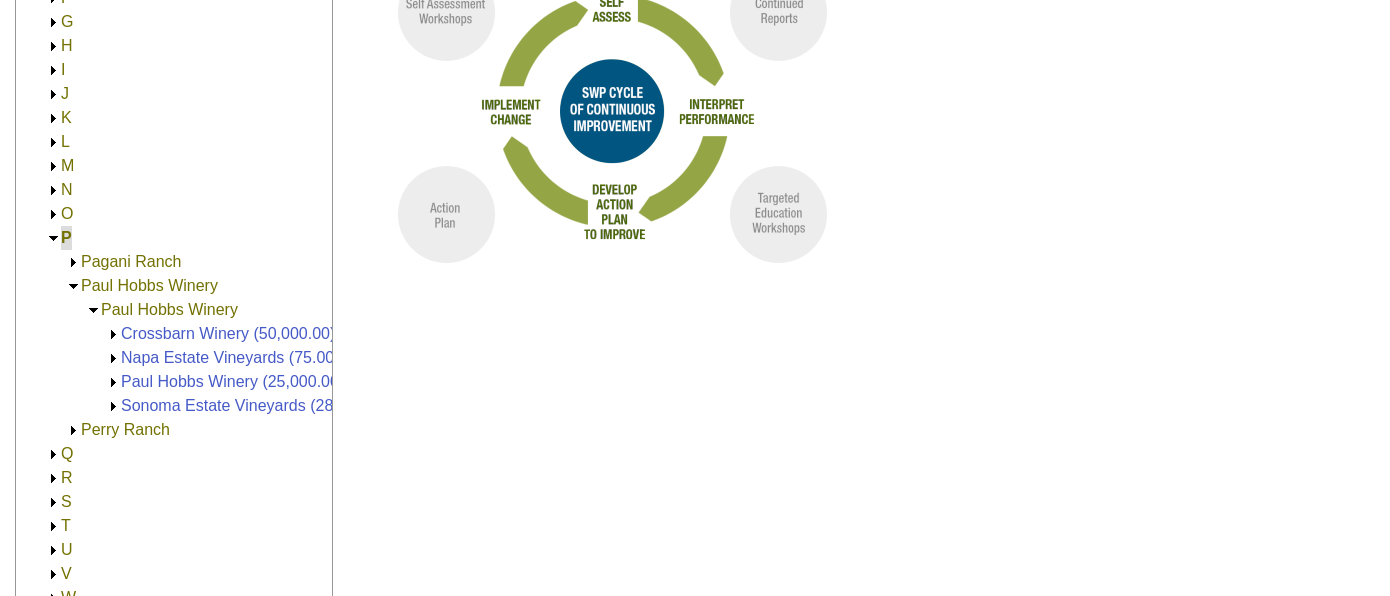 scroll, scrollTop: 467, scrollLeft: 0, axis: vertical 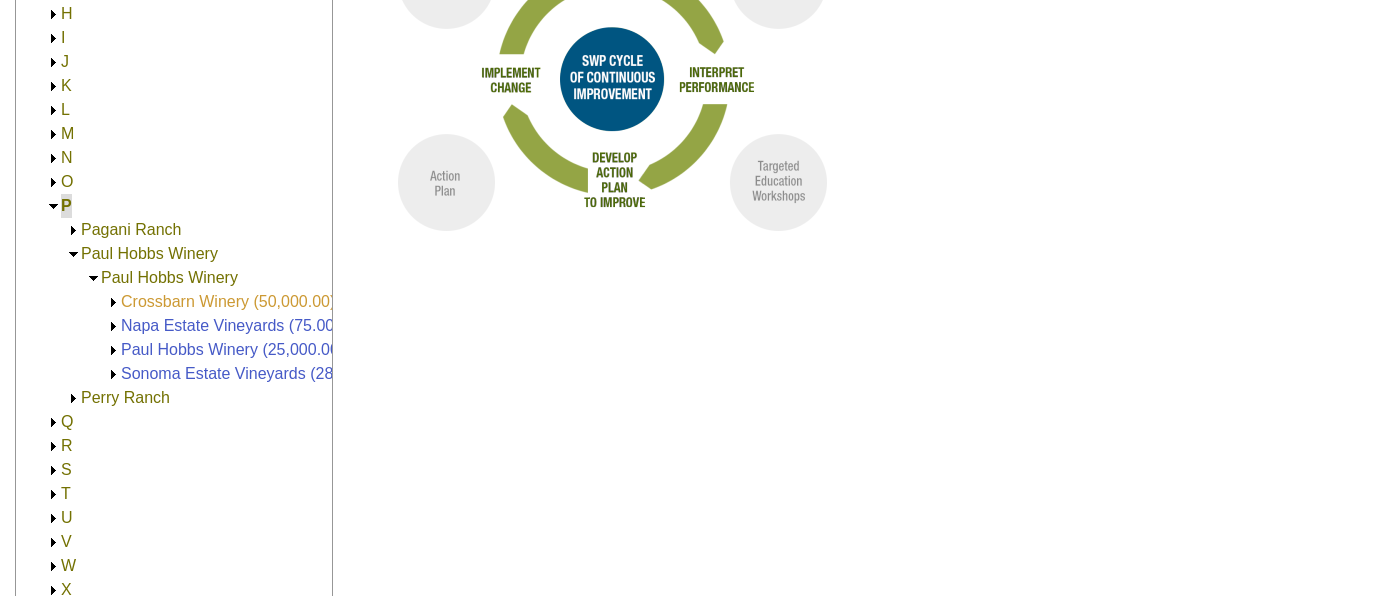 click on "Crossbarn Winery (50,000.00)" at bounding box center (228, 301) 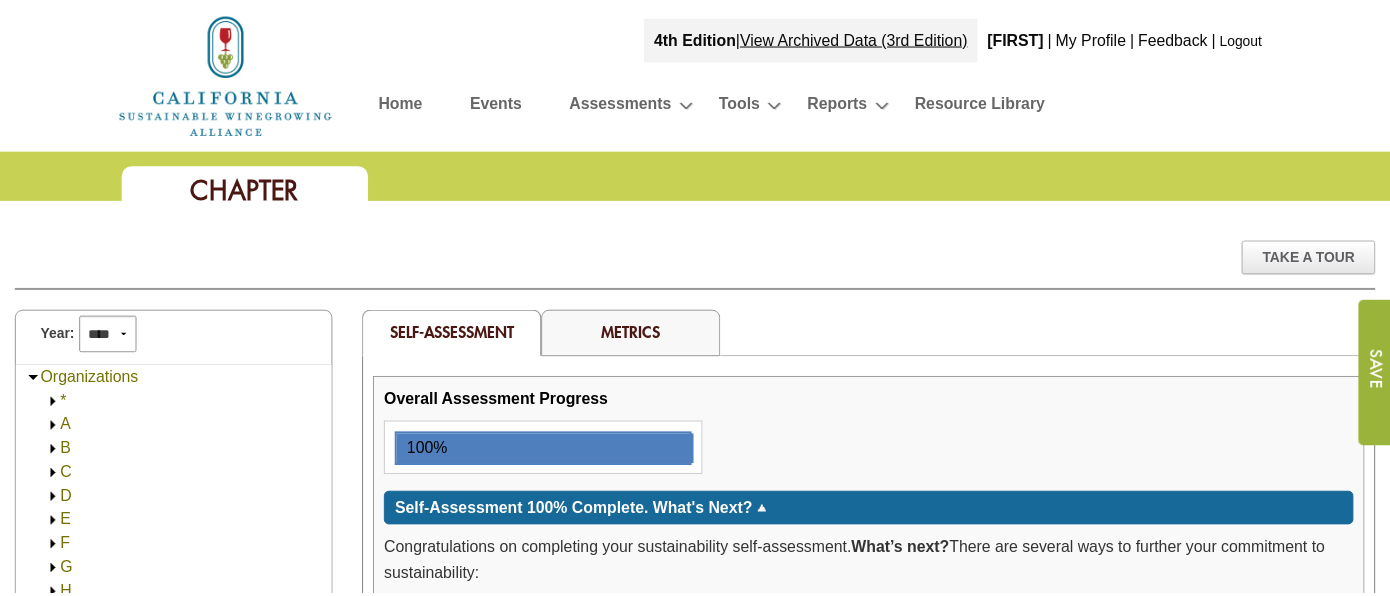 scroll, scrollTop: 0, scrollLeft: 0, axis: both 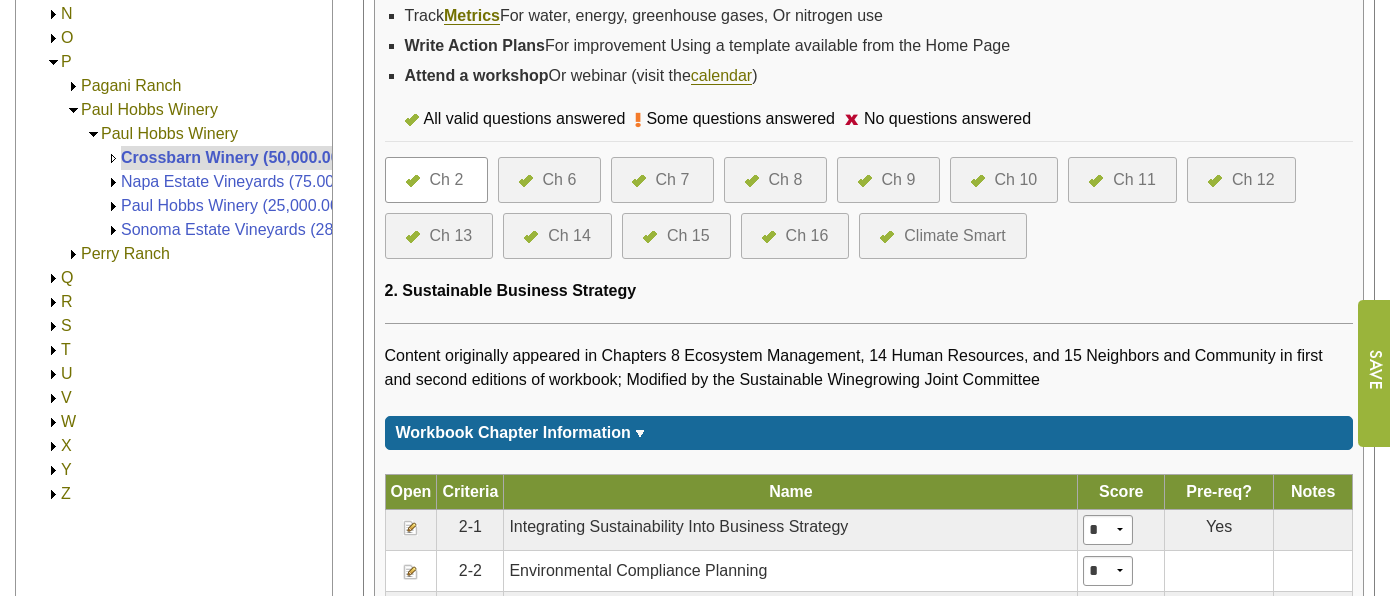 click at bounding box center [870, 180] 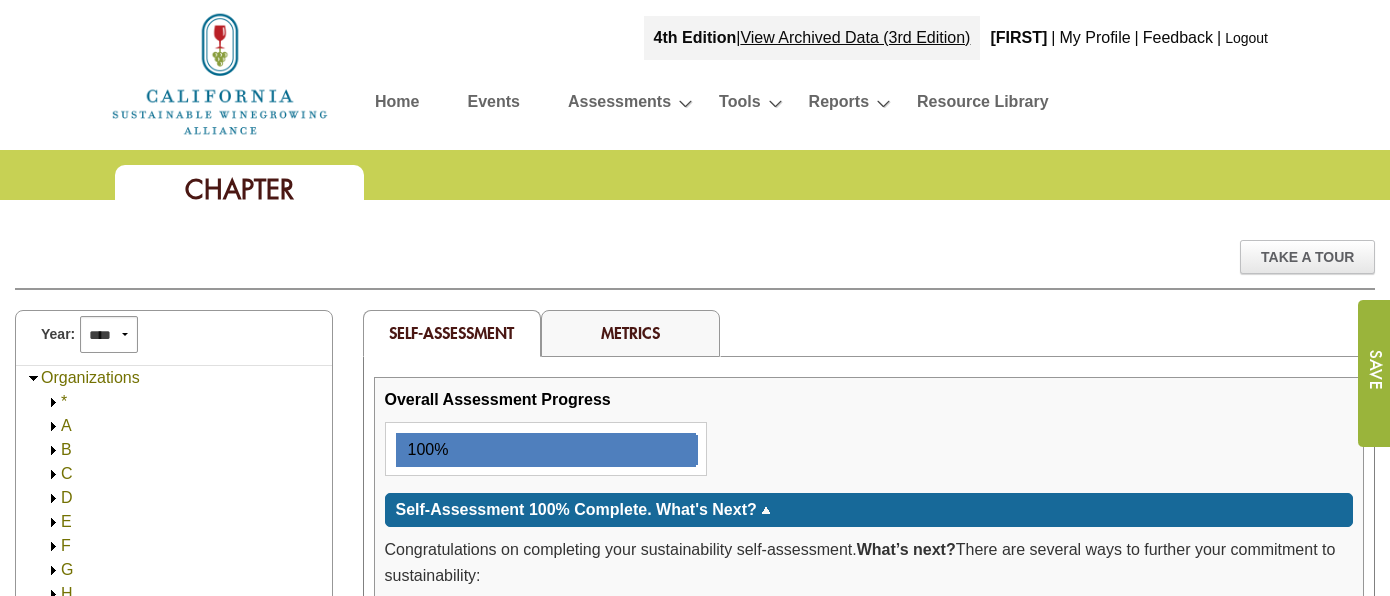 scroll, scrollTop: 0, scrollLeft: 0, axis: both 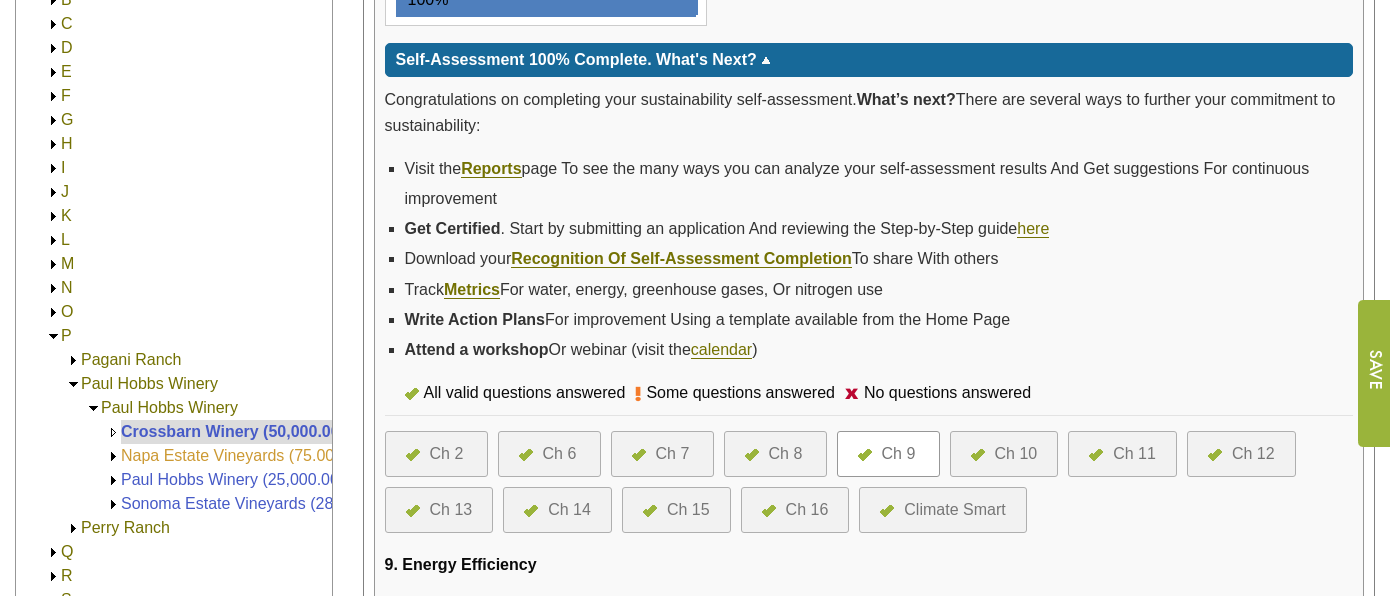 click on "Napa Estate Vineyards (75.00)" at bounding box center [230, 455] 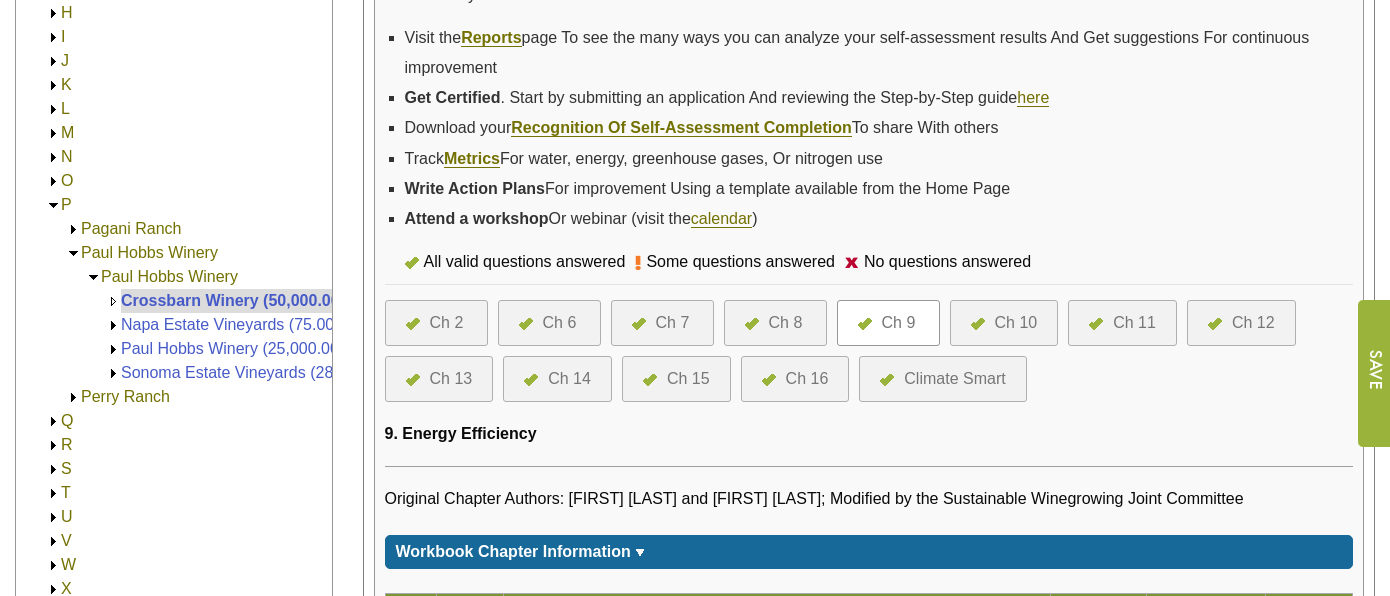 scroll, scrollTop: 636, scrollLeft: 0, axis: vertical 